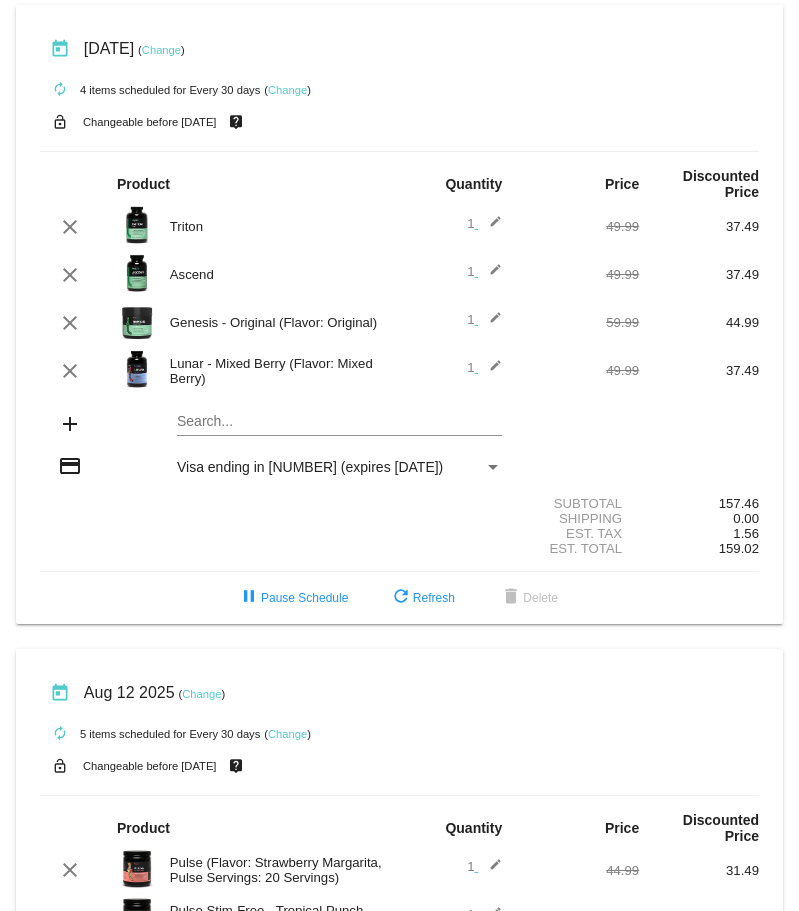 scroll, scrollTop: 0, scrollLeft: 0, axis: both 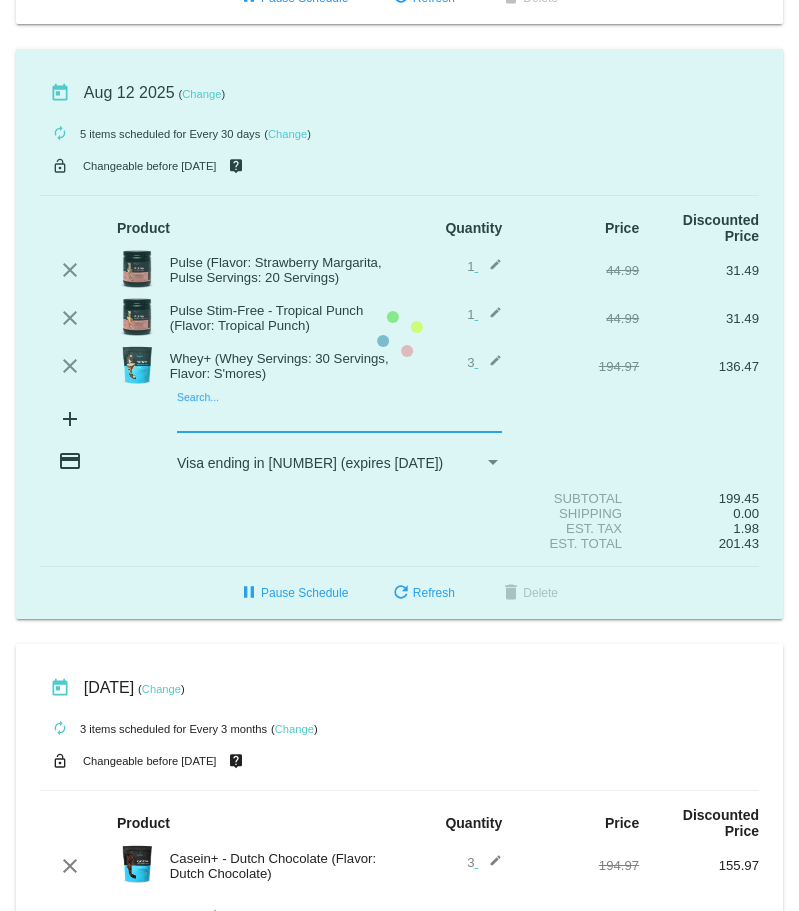 click on "today
[DATE]
( Change )
autorenew
5
items
scheduled for Every 30 days
( Change )
lock_open
Changeable before [DATE]
live_help
Product
Quantity
Price
Discounted Price
clear" 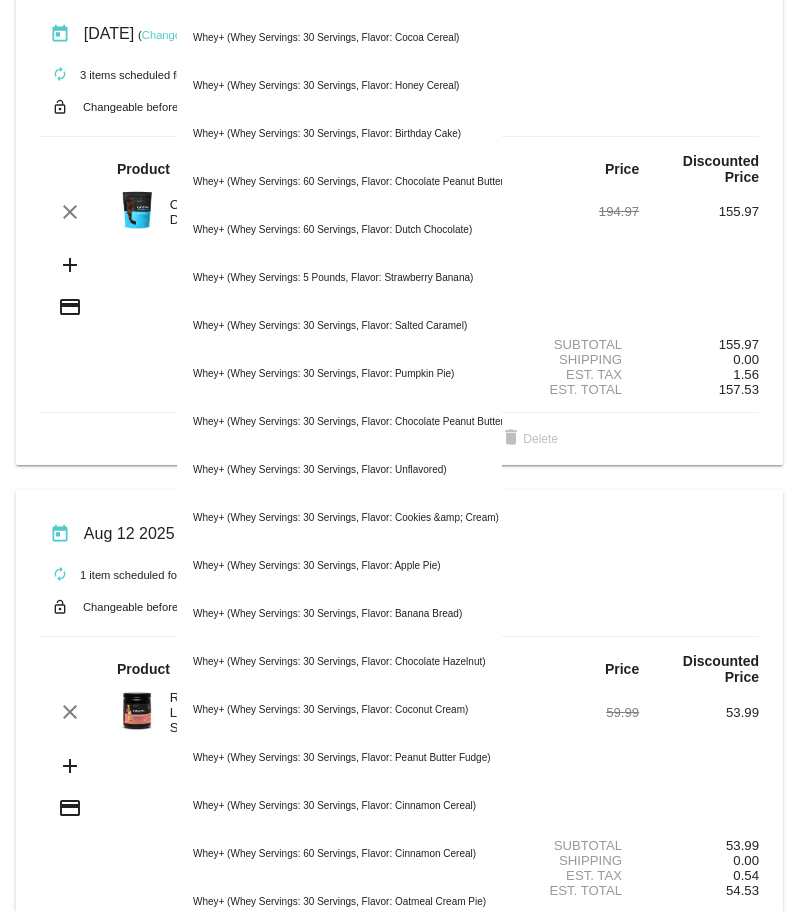 scroll, scrollTop: 997, scrollLeft: 0, axis: vertical 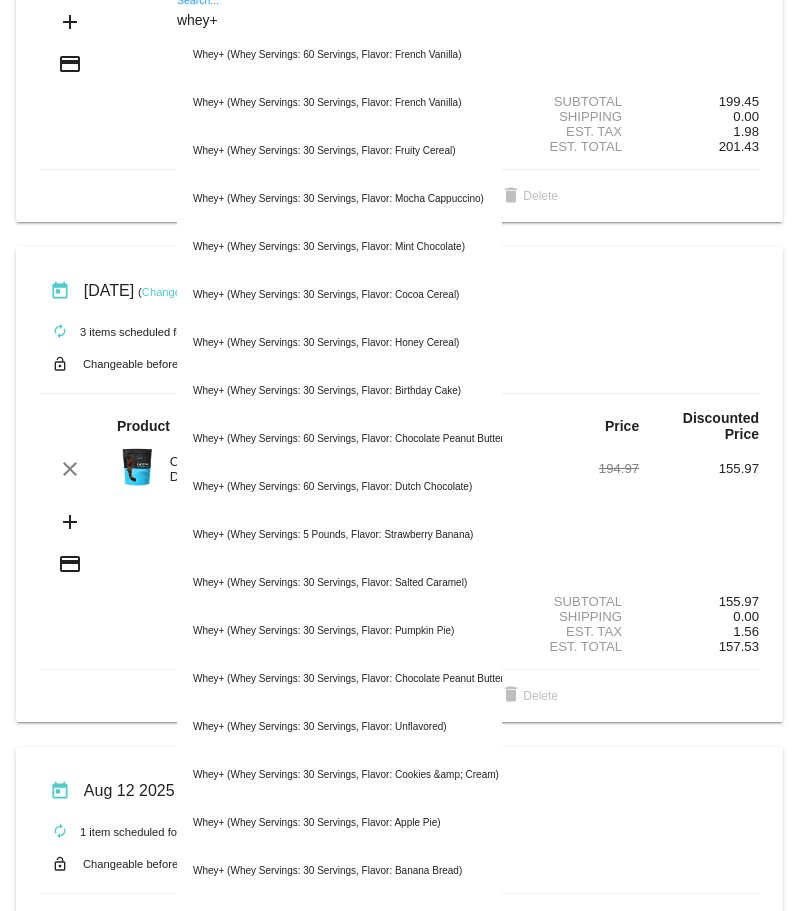 type on "whey+" 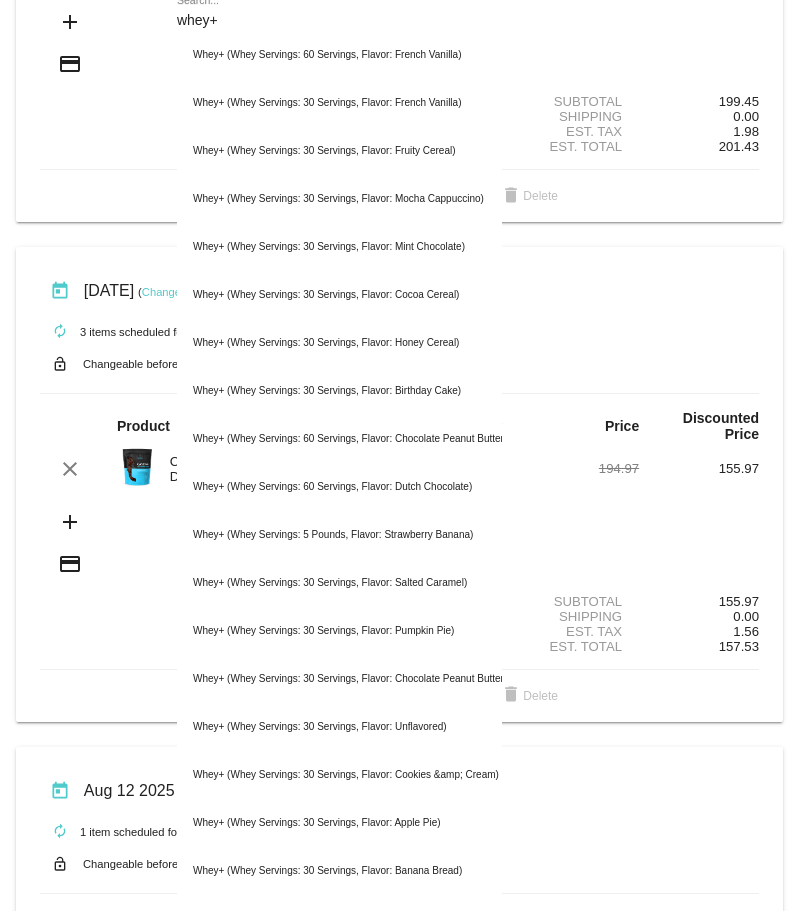 click on "pause  Pause Schedule
refresh  Refresh
delete  Delete" 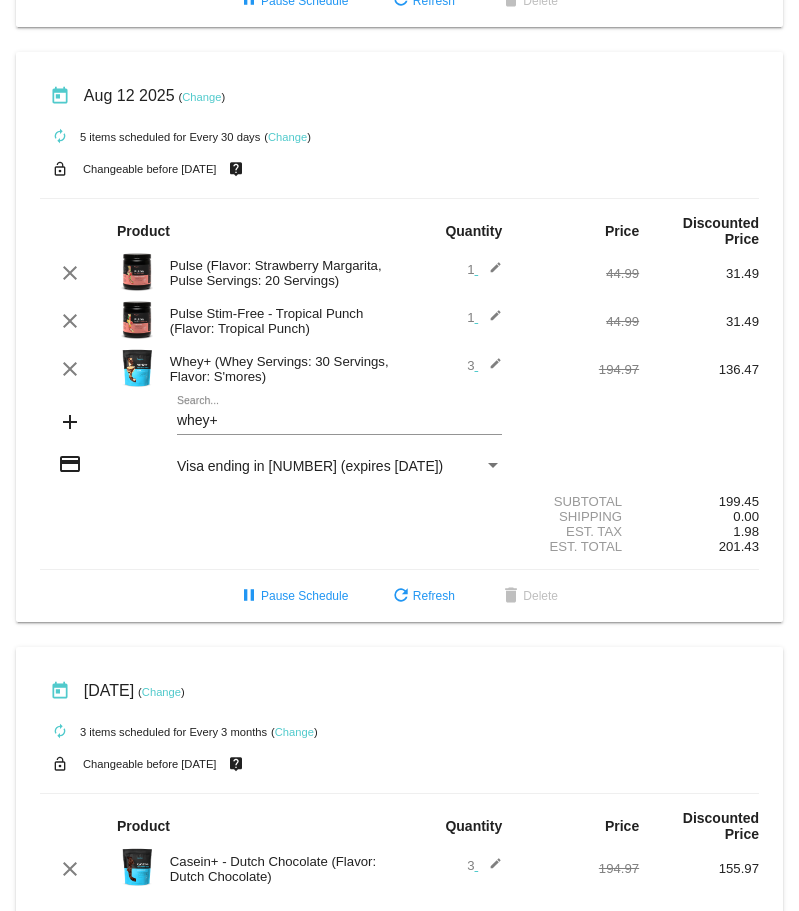 scroll, scrollTop: 797, scrollLeft: 0, axis: vertical 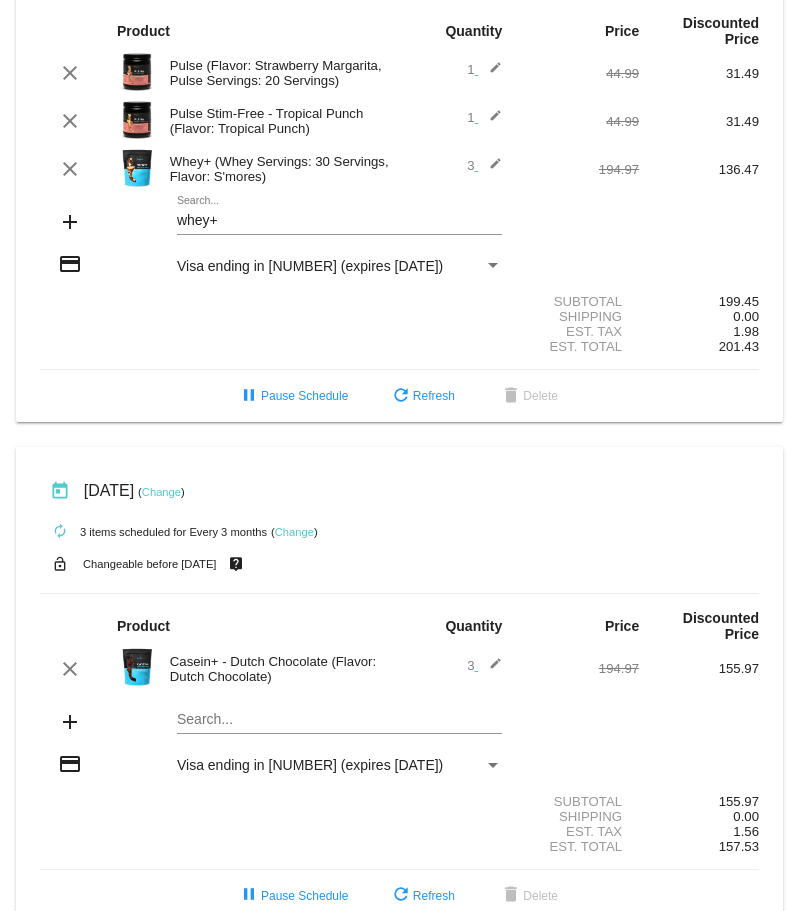 click on "Change" 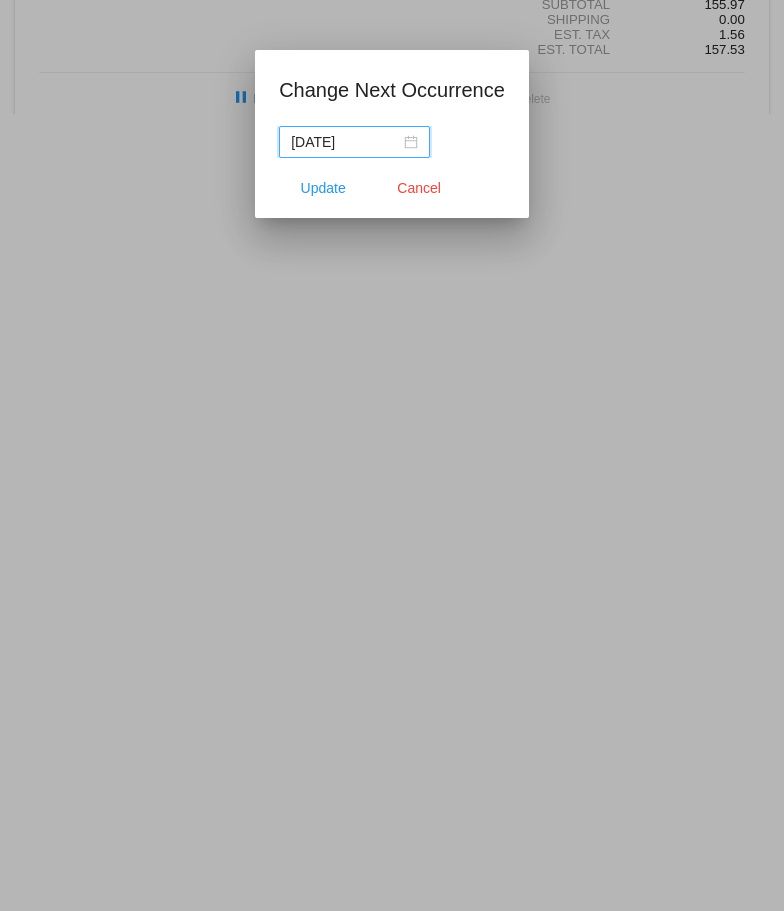 click on "[DATE]" at bounding box center [354, 142] 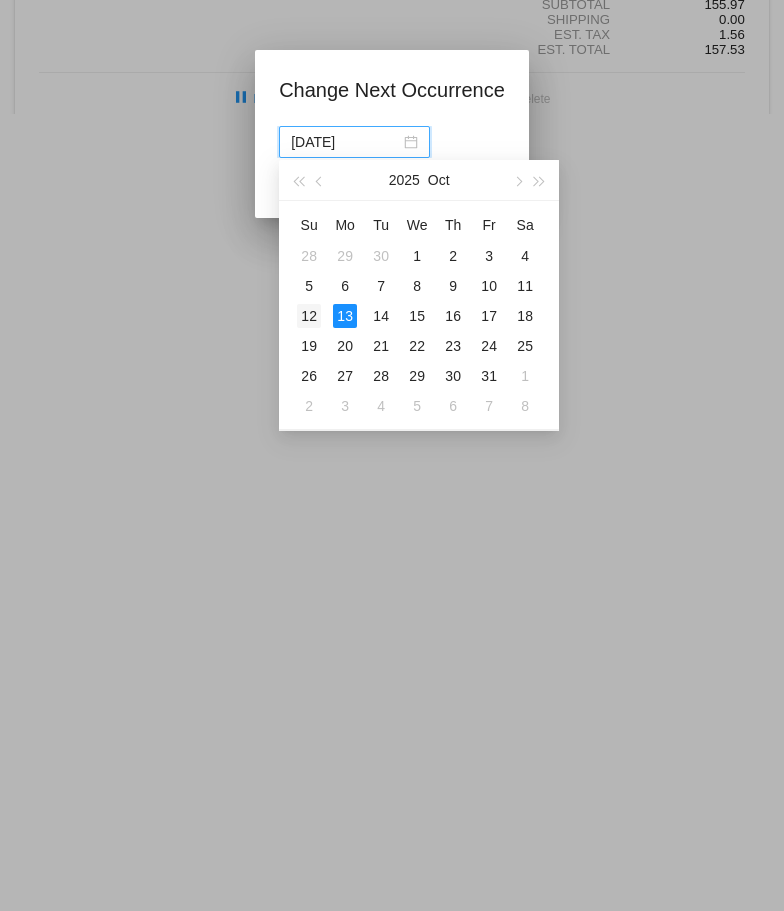 click on "12" at bounding box center [309, 316] 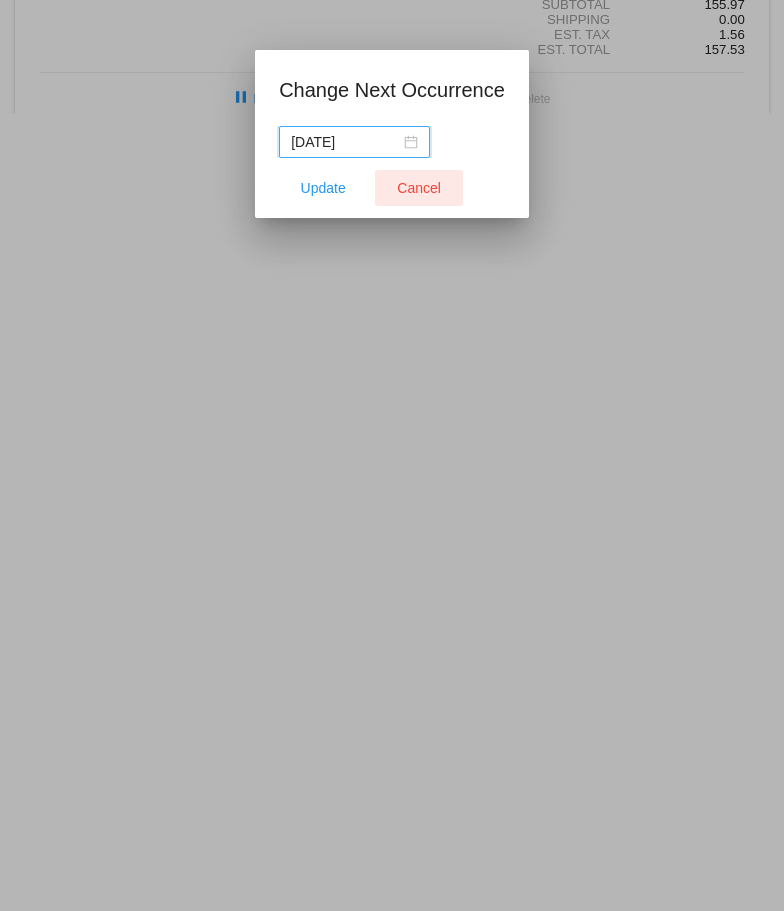 click on "Cancel" 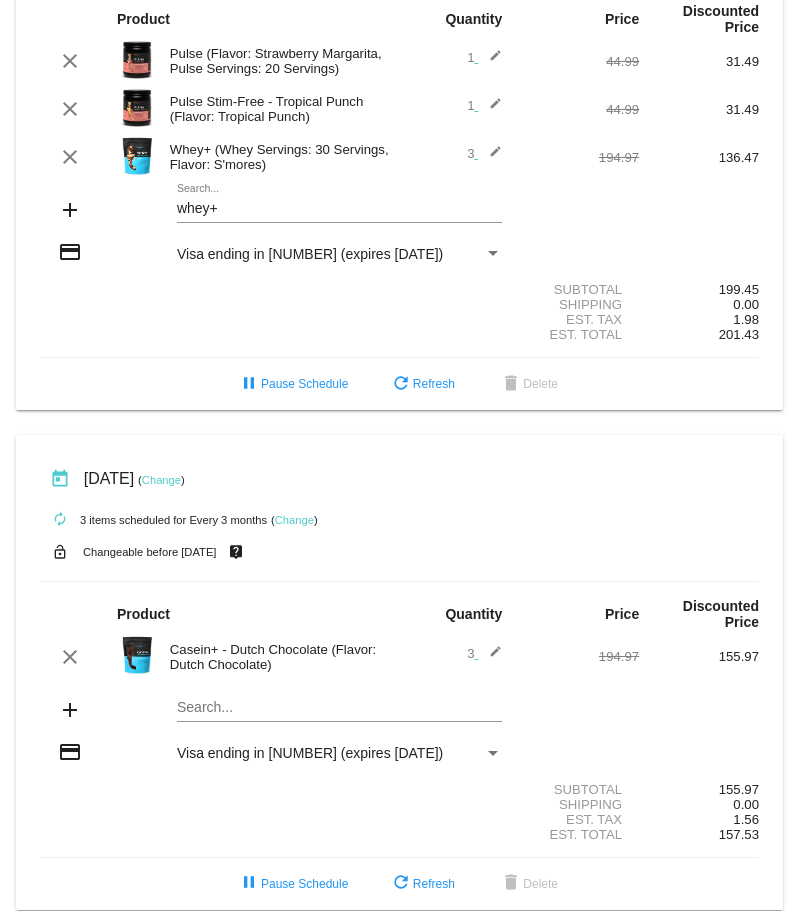 scroll, scrollTop: 597, scrollLeft: 0, axis: vertical 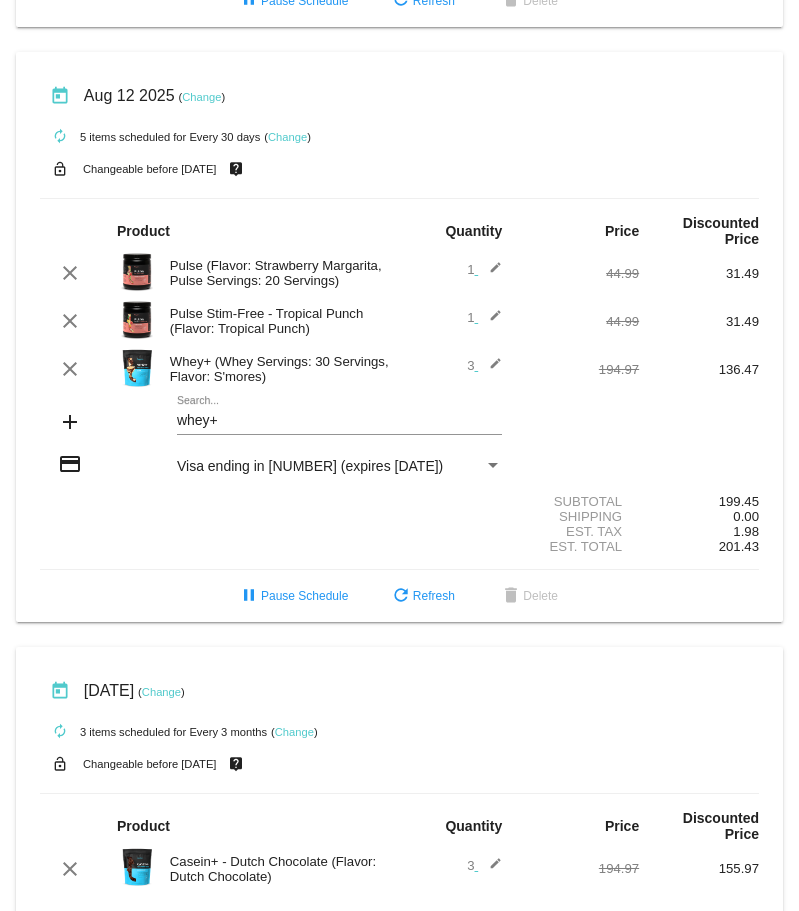 click on "edit" 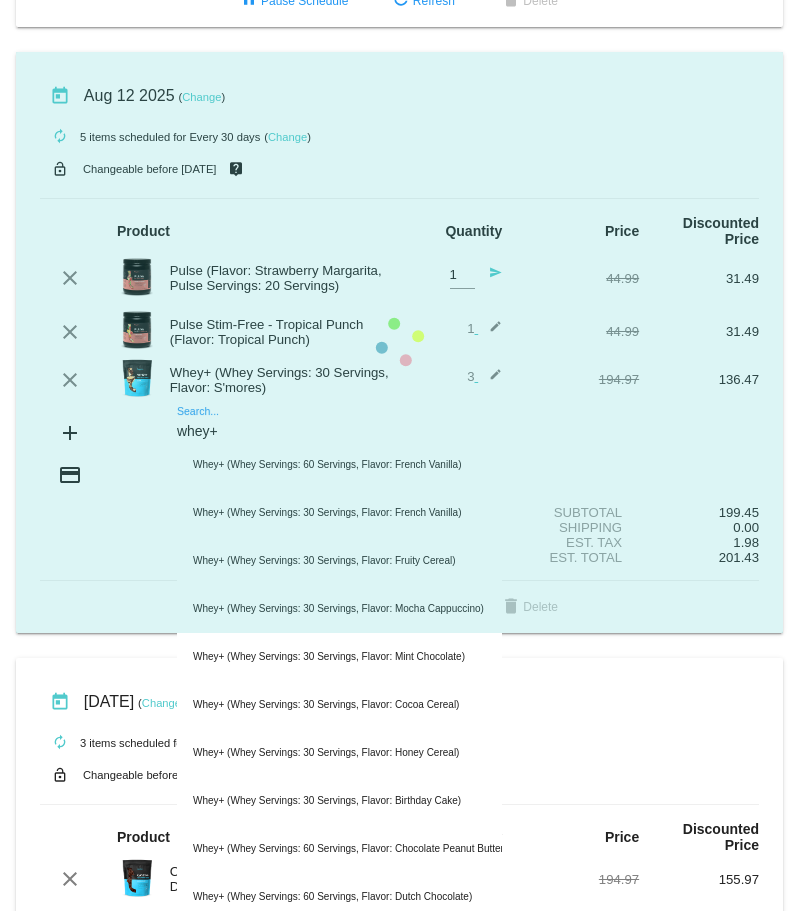 click on "today
[DATE]
( Change )
autorenew
5
items
scheduled for Every 30 days
( Change )
lock_open
Changeable before [DATE]
live_help
Product
Quantity
Price
Discounted Price
clear" 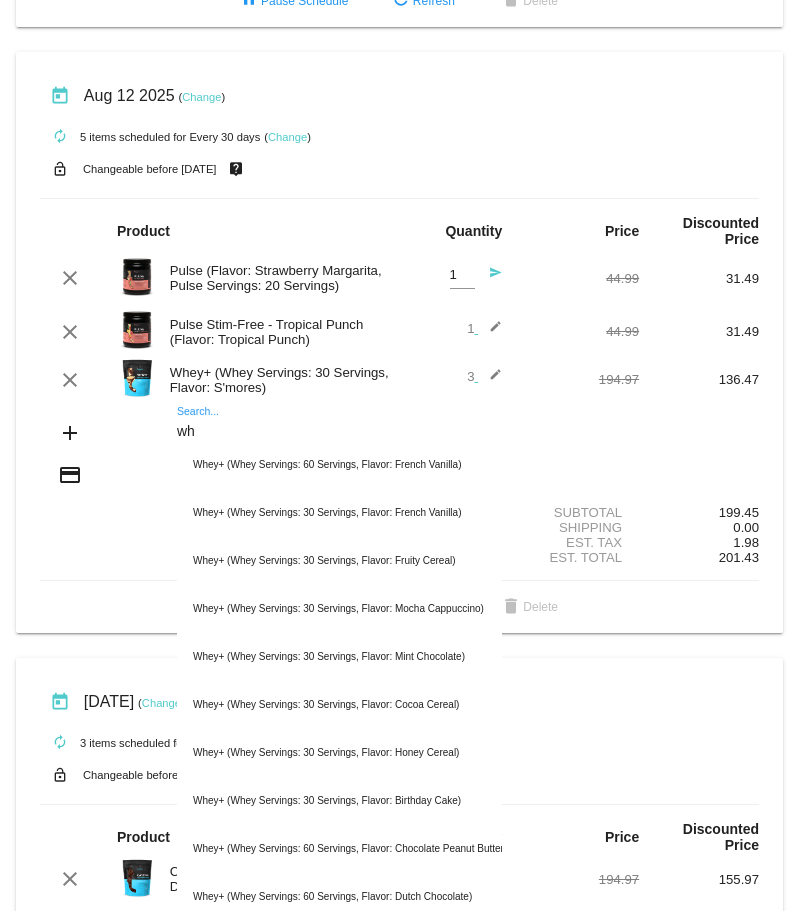 type on "w" 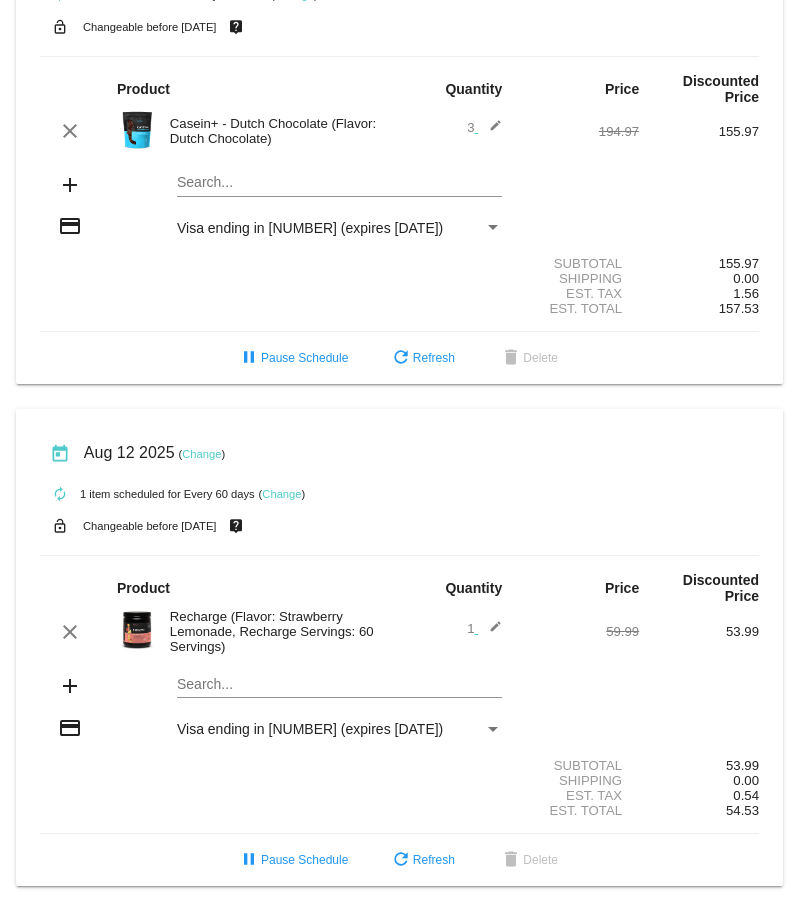 scroll, scrollTop: 1345, scrollLeft: 0, axis: vertical 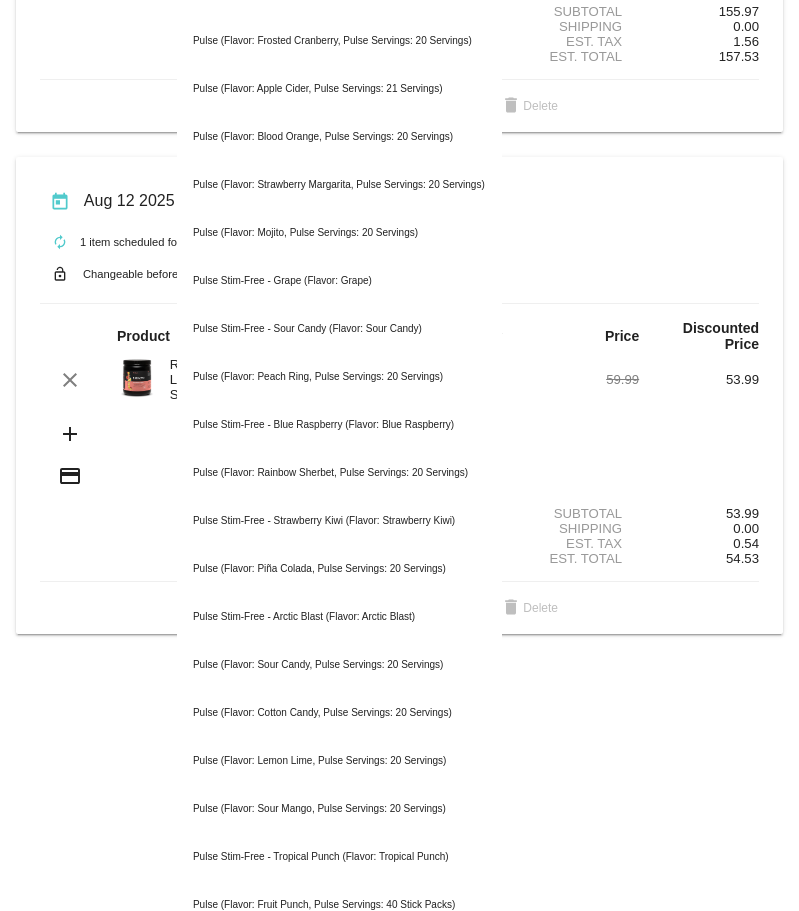 click on "today
[DATE]
( Change )
autorenew
4
items
scheduled for Every 30 days
( Change )
lock_open
Changeable before [DATE]
live_help
Product
Quantity
Price
Discounted Price" at bounding box center [399, 455] 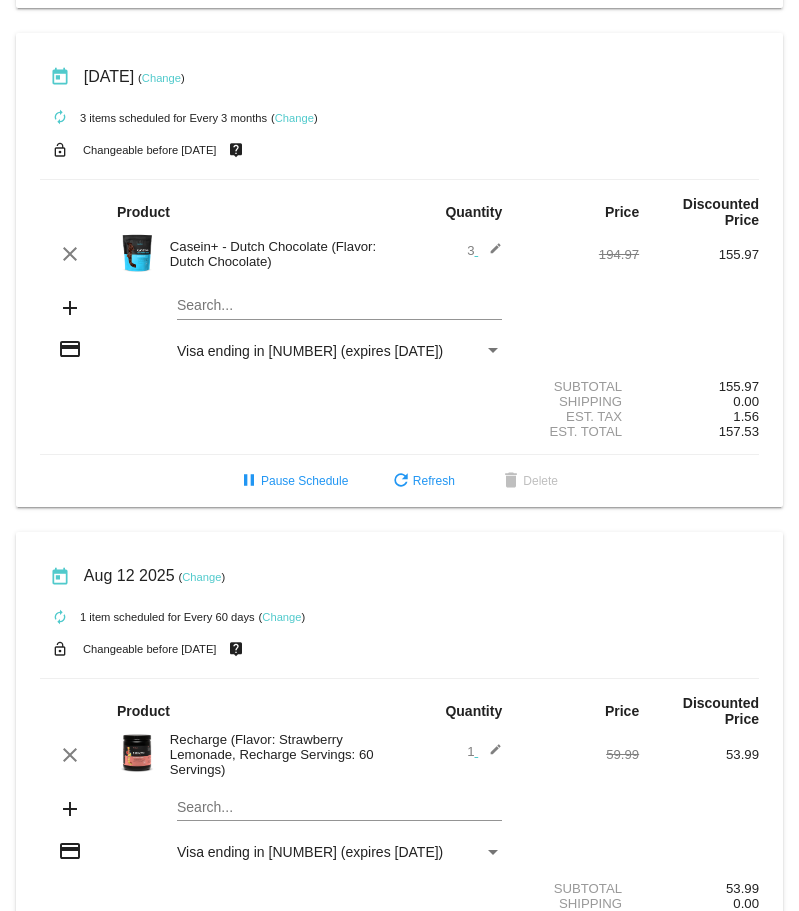 scroll, scrollTop: 1345, scrollLeft: 0, axis: vertical 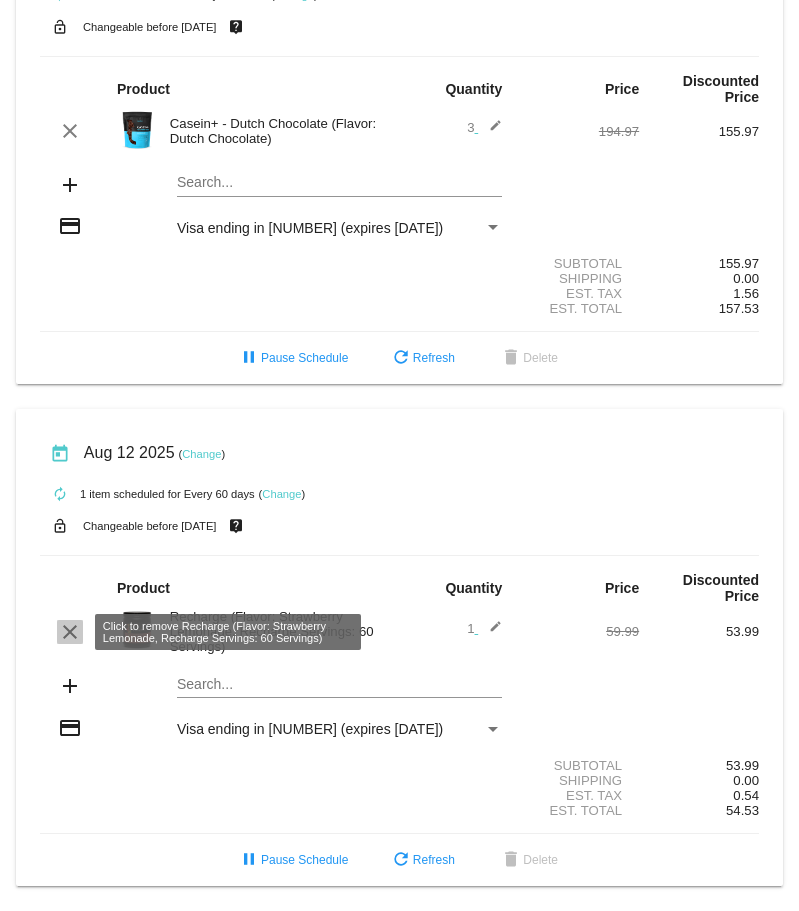 click on "clear" 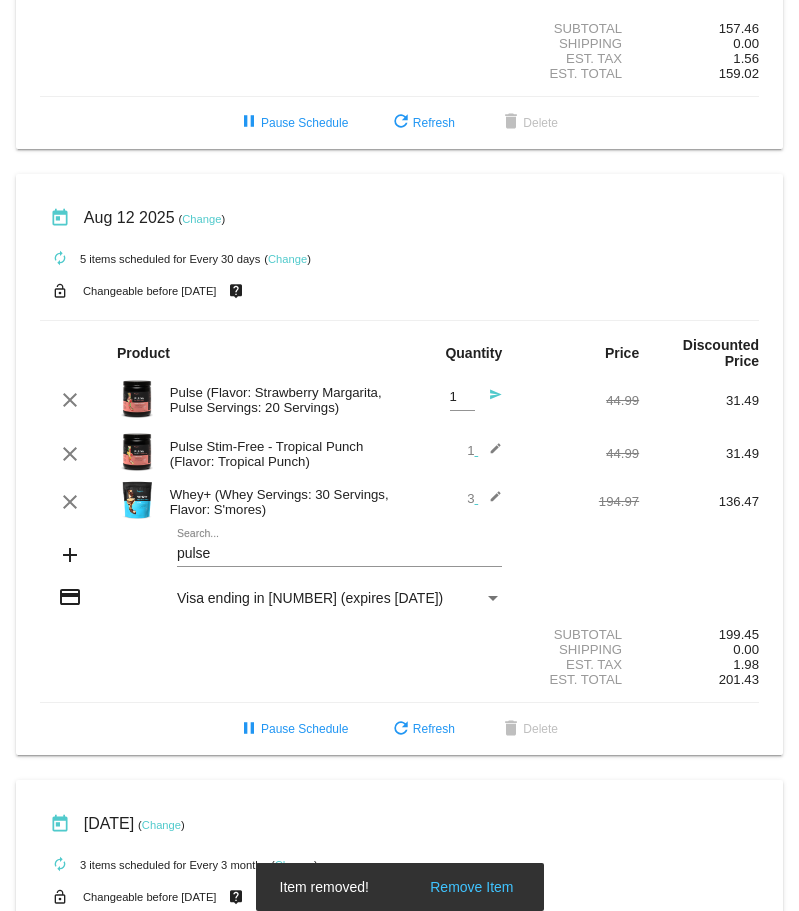 scroll, scrollTop: 474, scrollLeft: 0, axis: vertical 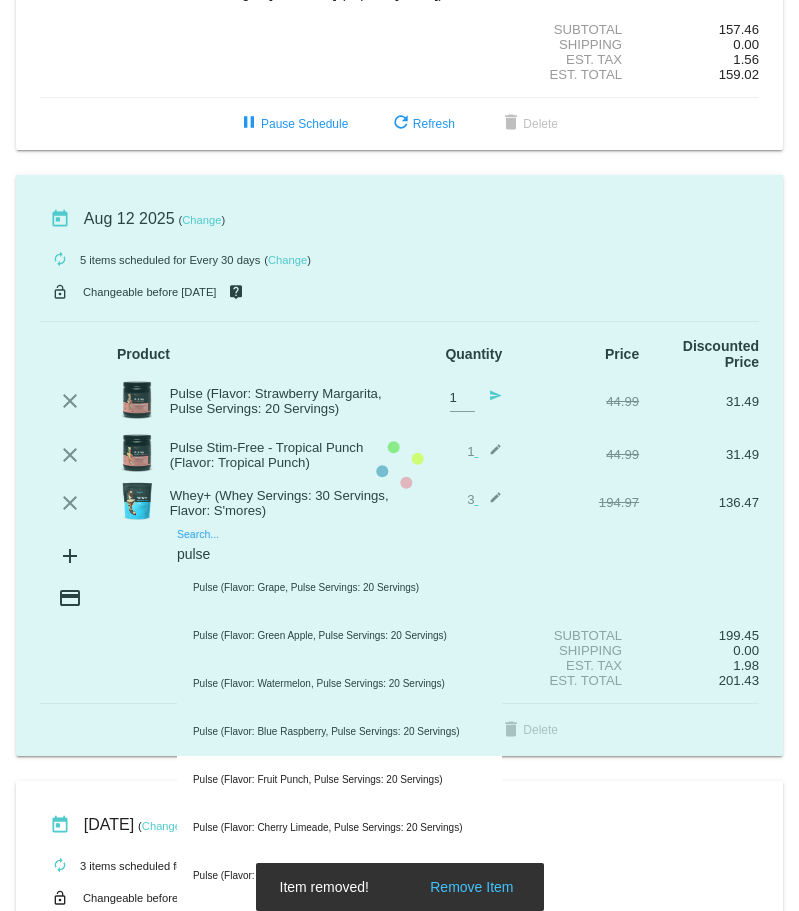 click on "today
[DATE]
( Change )
autorenew
5
items
scheduled for Every 30 days
( Change )
lock_open
Changeable before [DATE]
live_help
Product
Quantity
Price
Discounted Price
clear" 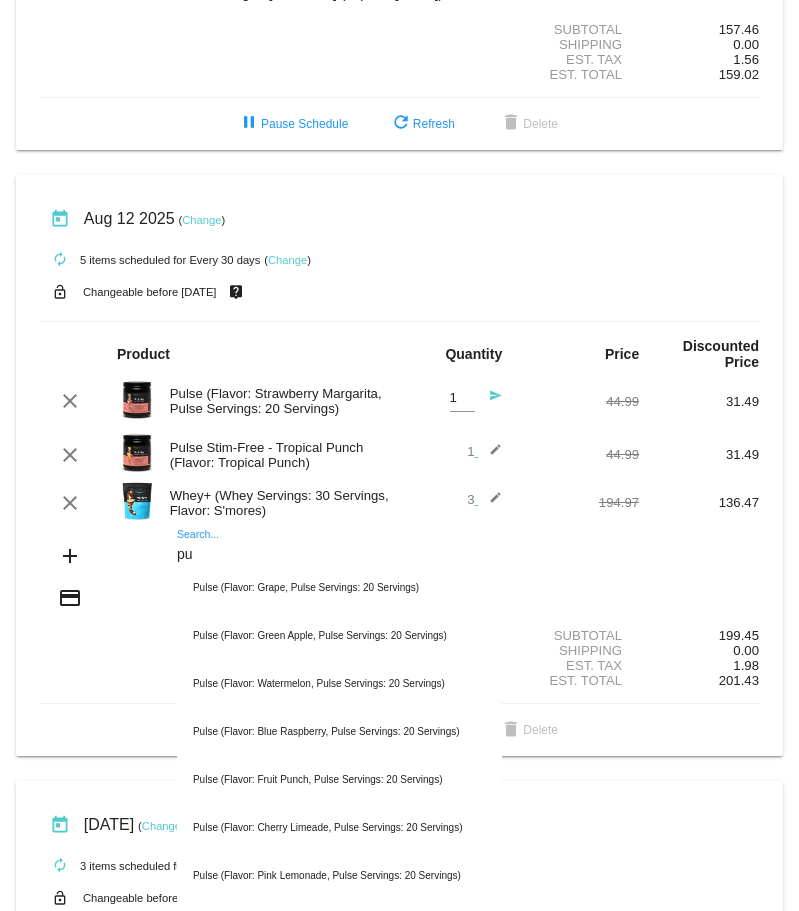 type on "p" 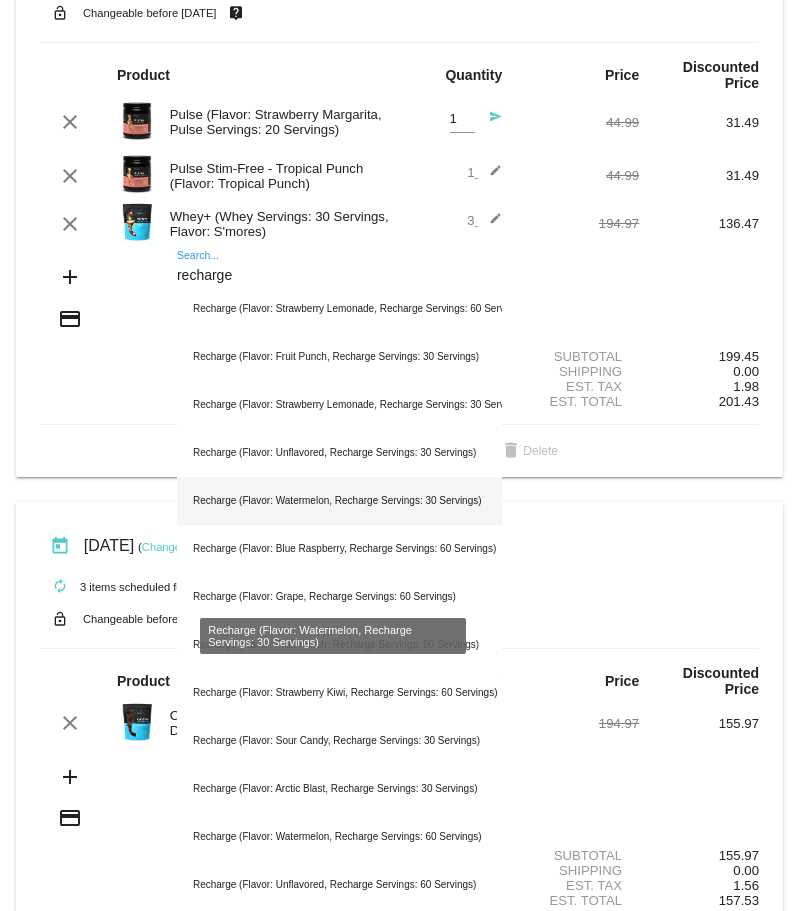 scroll, scrollTop: 874, scrollLeft: 0, axis: vertical 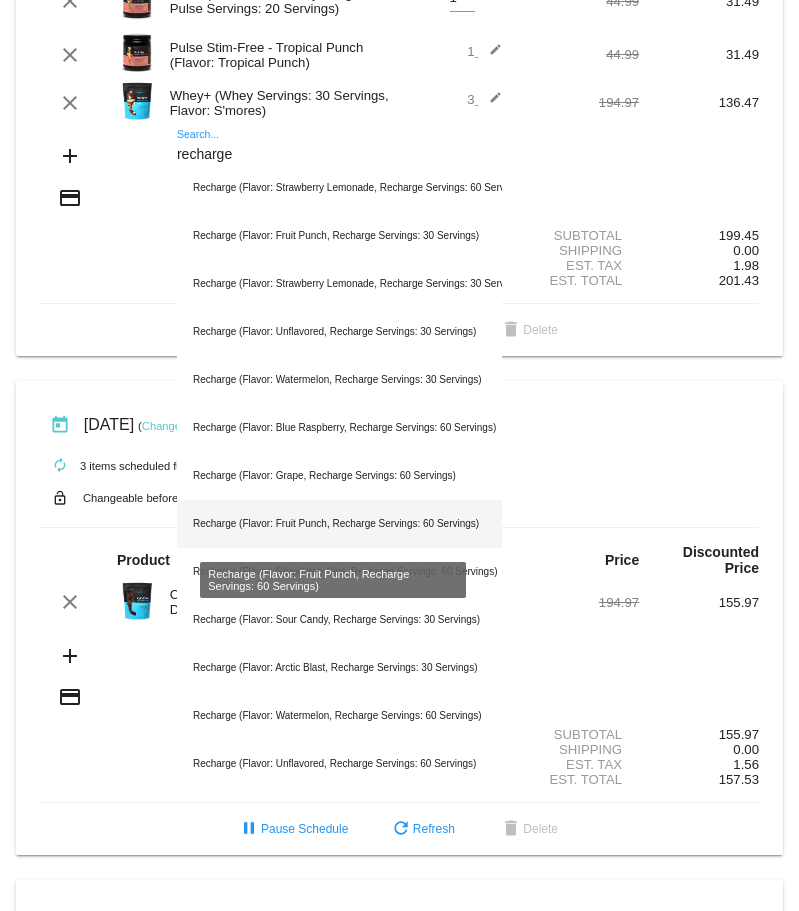 type on "recharge" 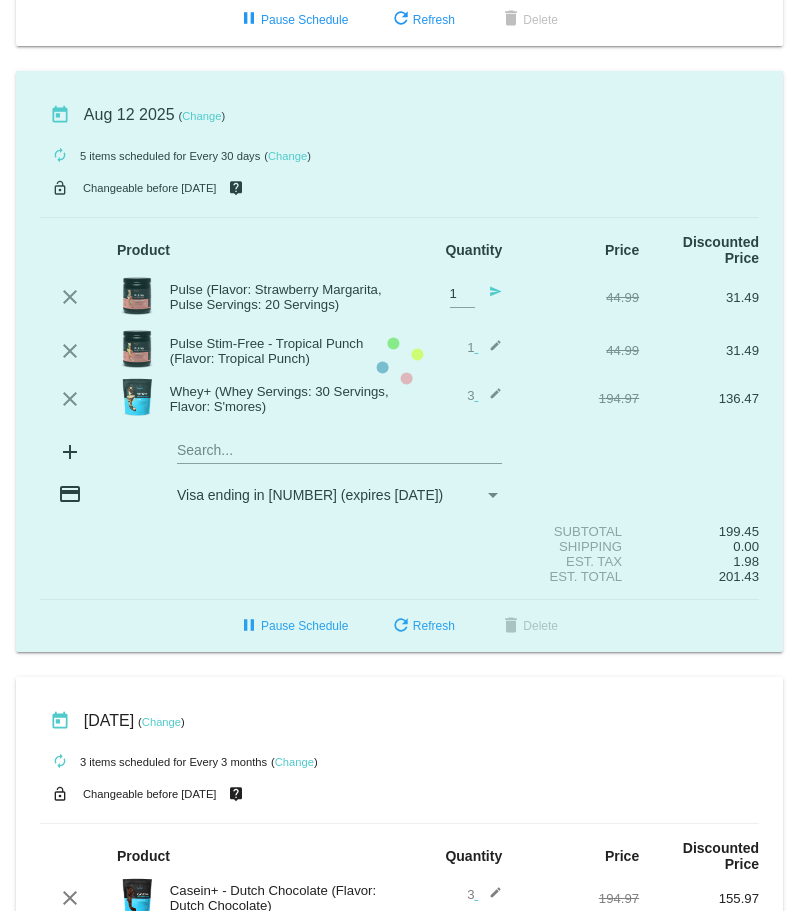 scroll, scrollTop: 474, scrollLeft: 0, axis: vertical 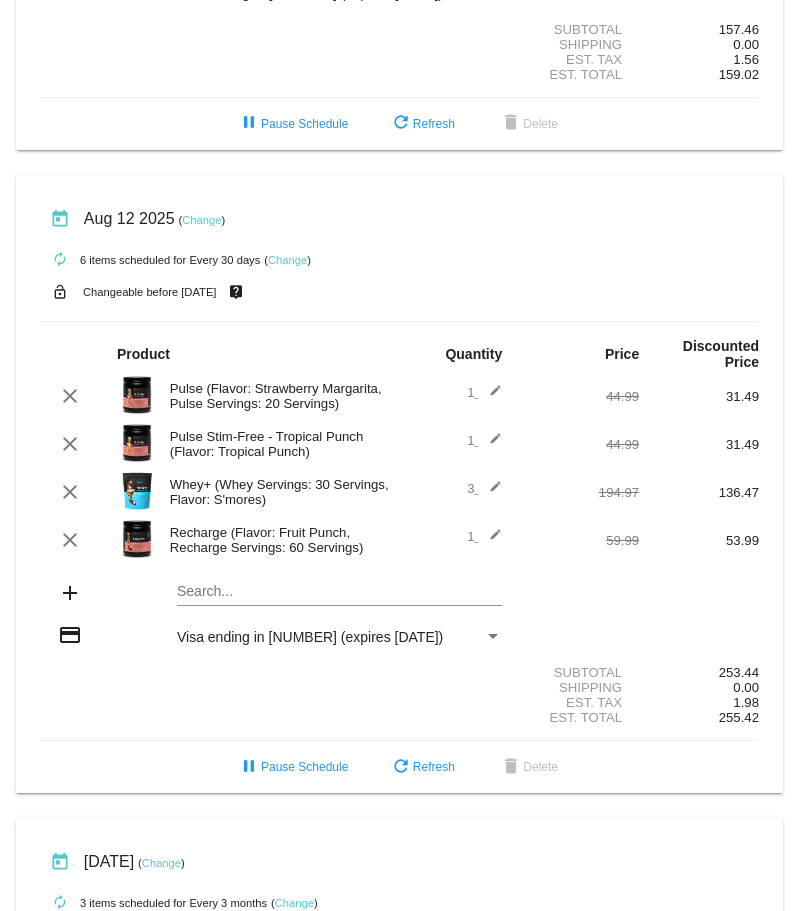 click on "add" 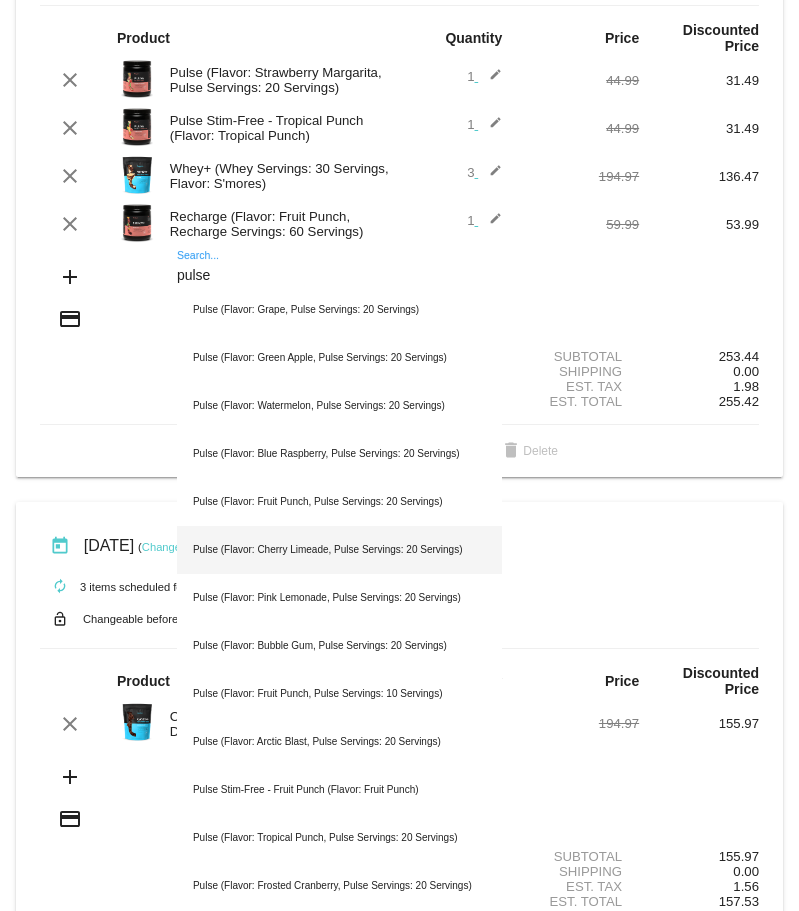 scroll, scrollTop: 745, scrollLeft: 0, axis: vertical 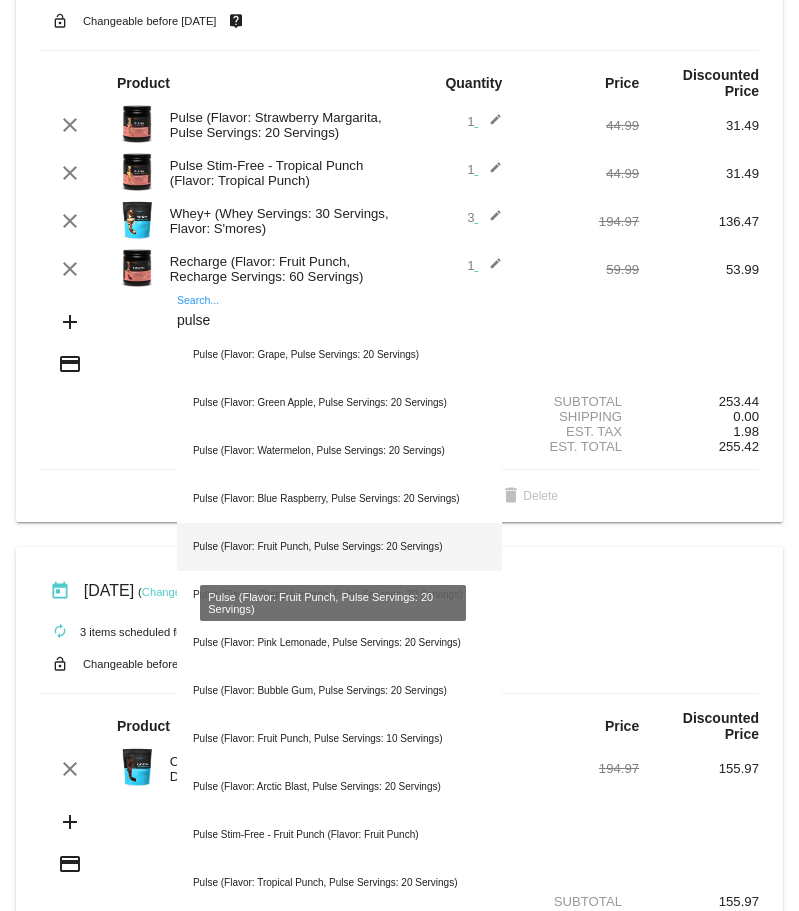 type on "pulse" 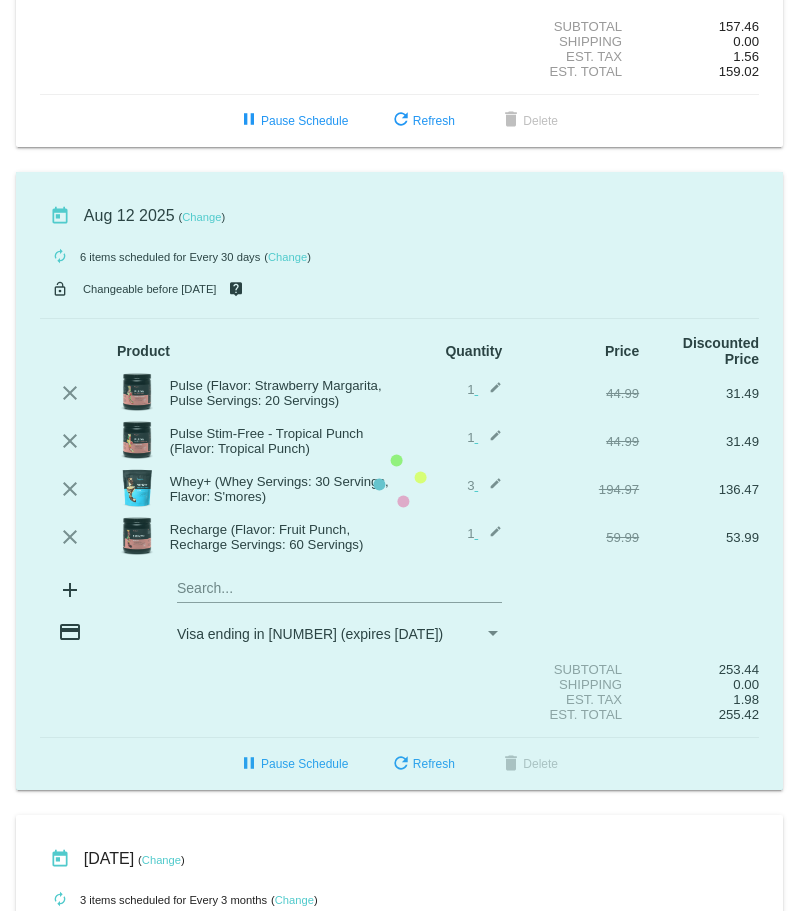scroll, scrollTop: 445, scrollLeft: 0, axis: vertical 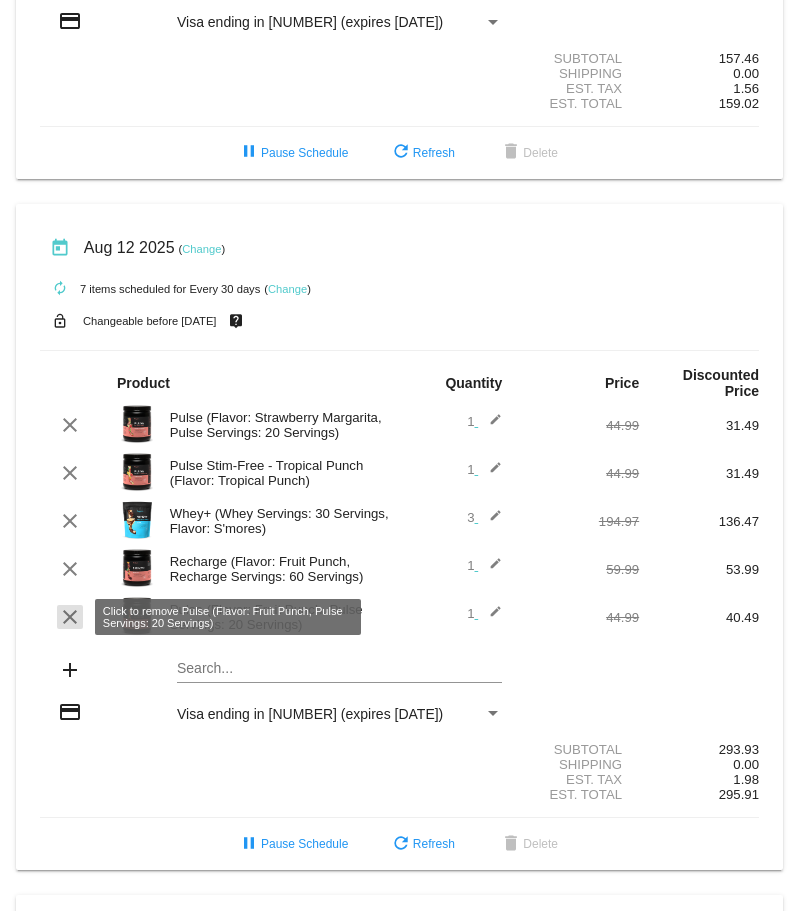 click on "clear" 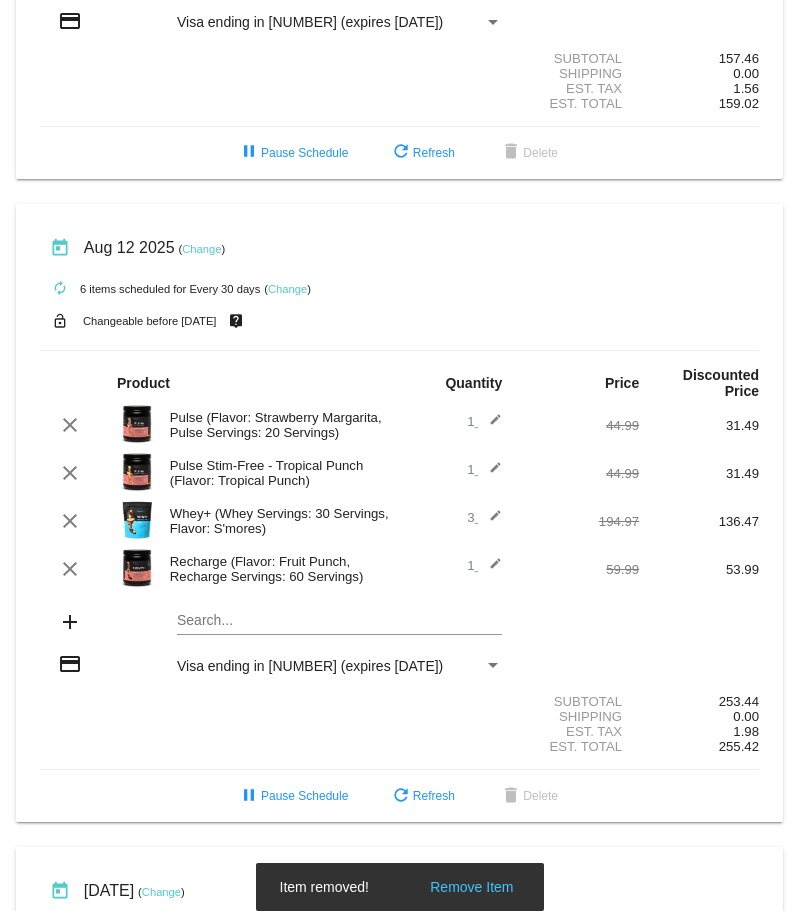 click on "Search..." 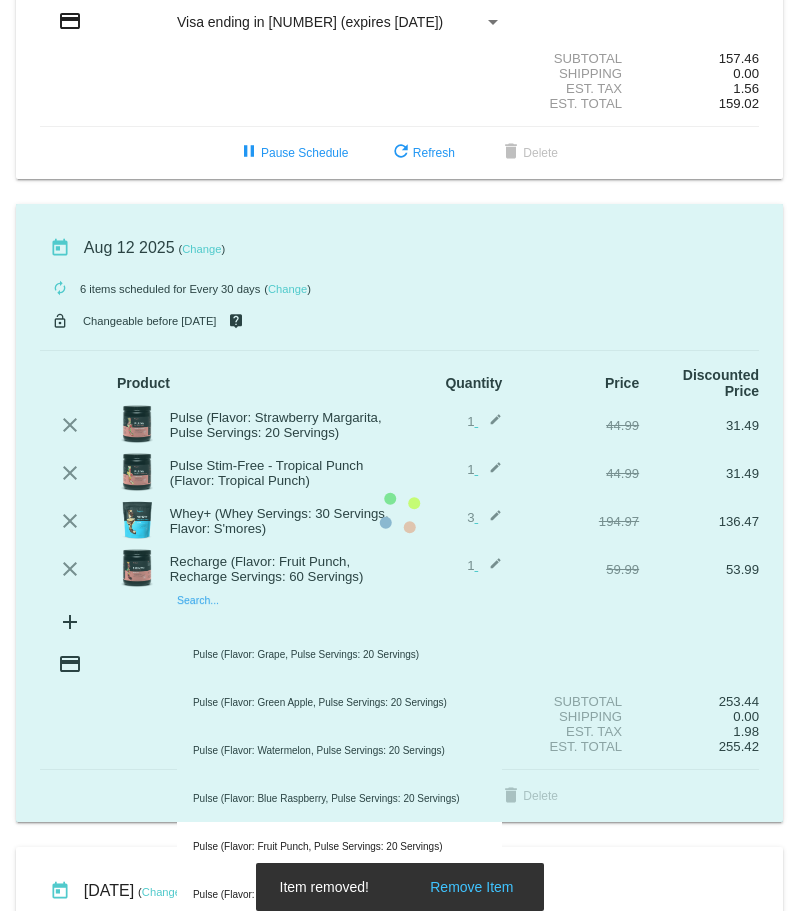 click on "Search..." at bounding box center (339, 621) 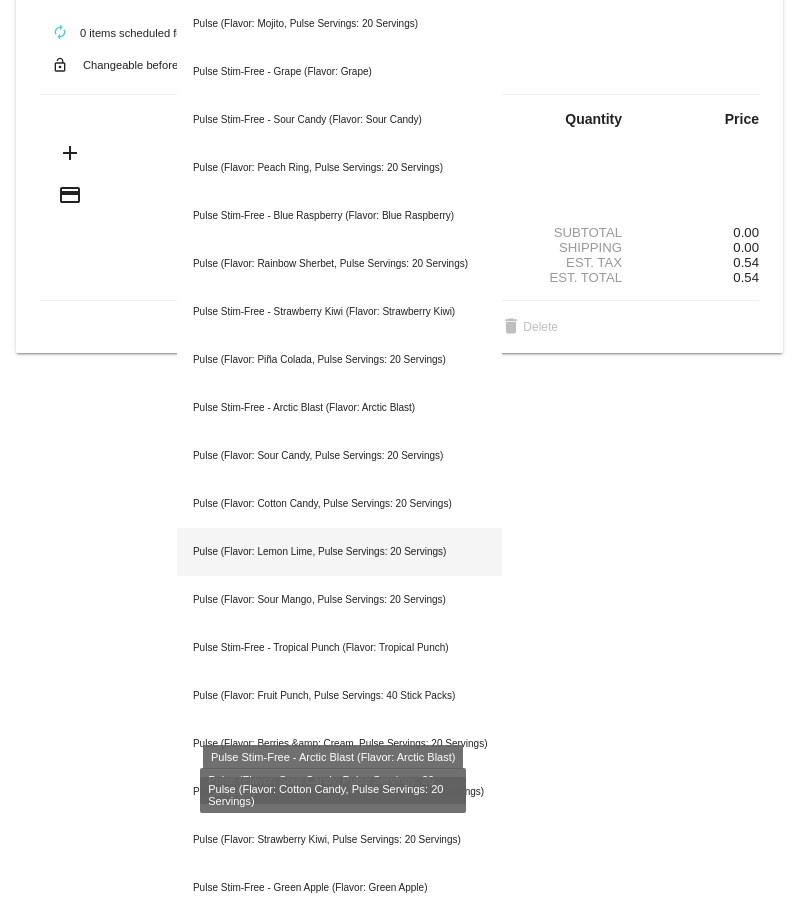 scroll, scrollTop: 1845, scrollLeft: 0, axis: vertical 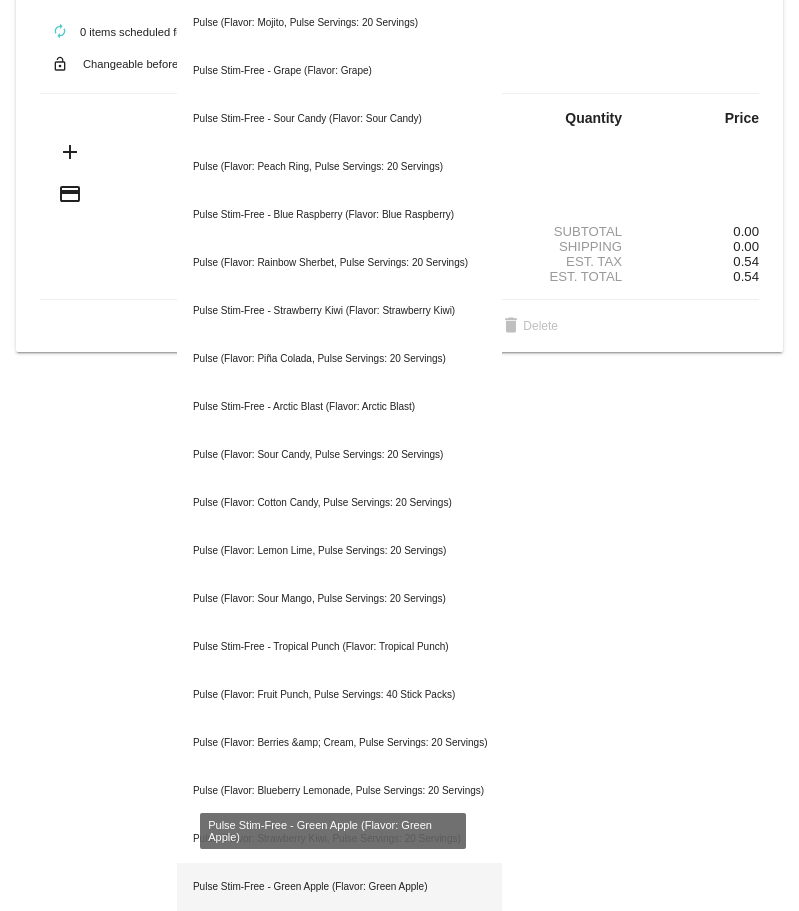 type on "pulse" 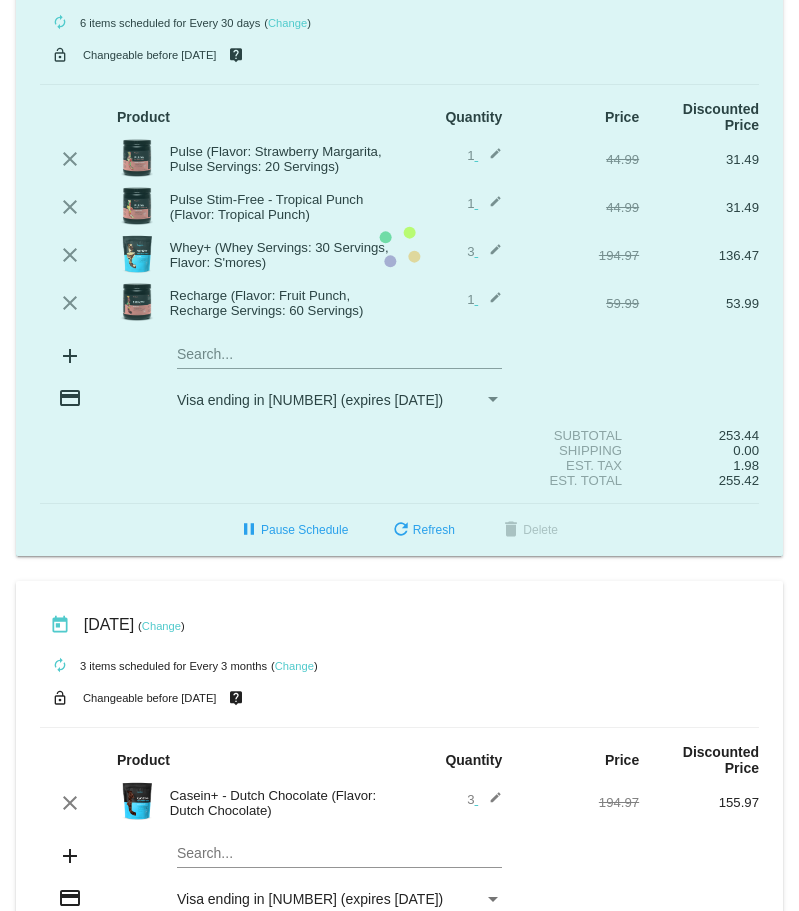 scroll, scrollTop: 311, scrollLeft: 0, axis: vertical 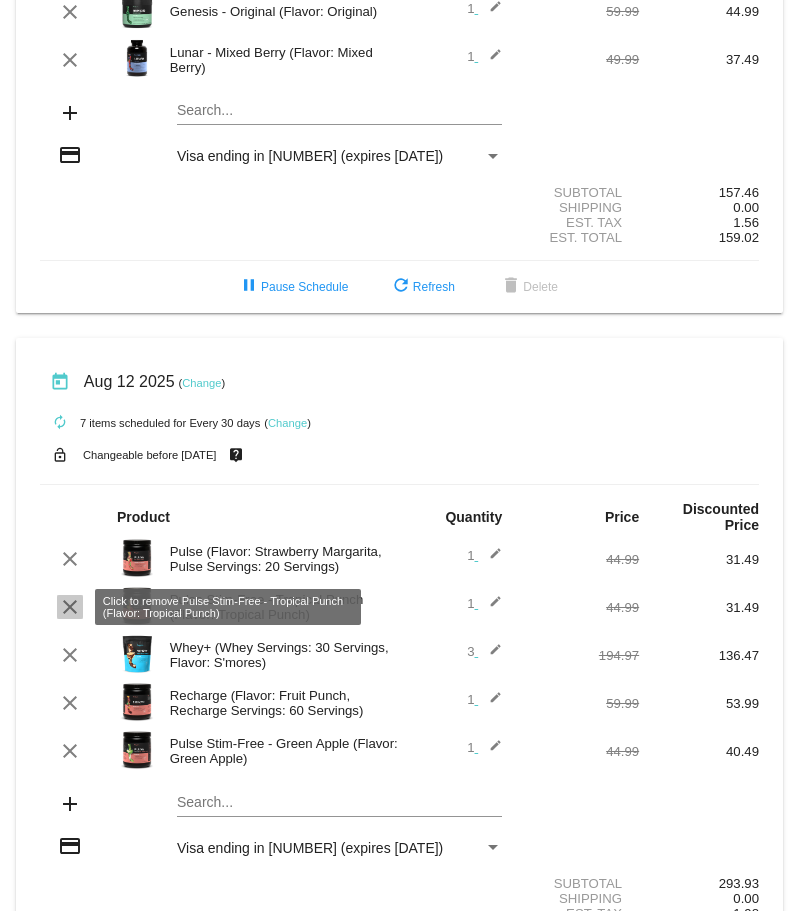 click on "clear" 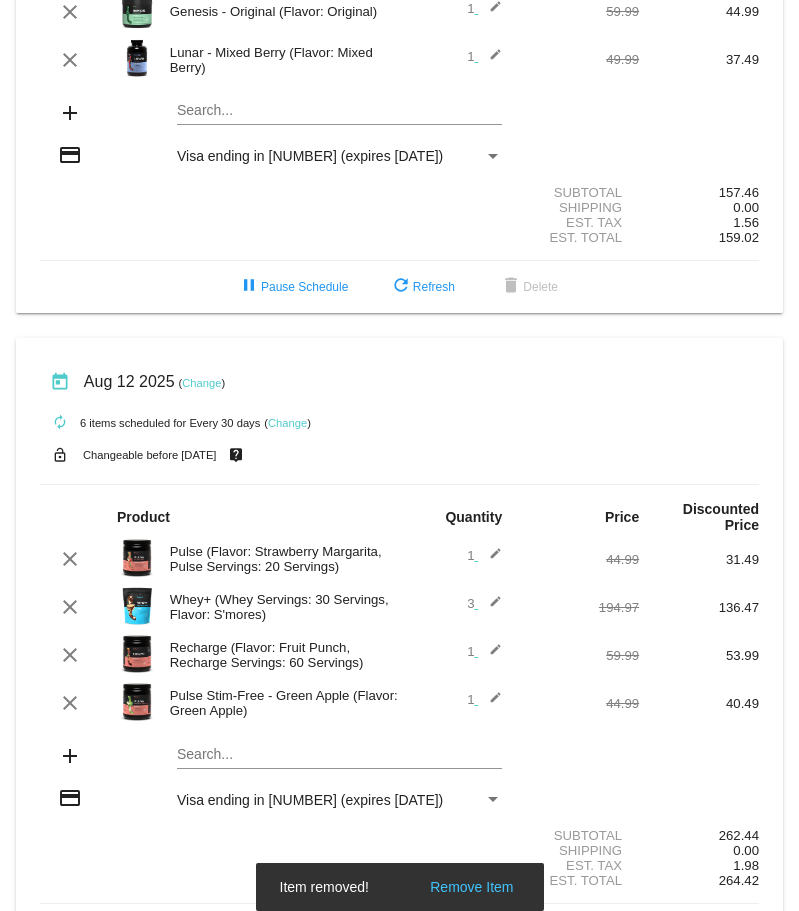click on "Search..." 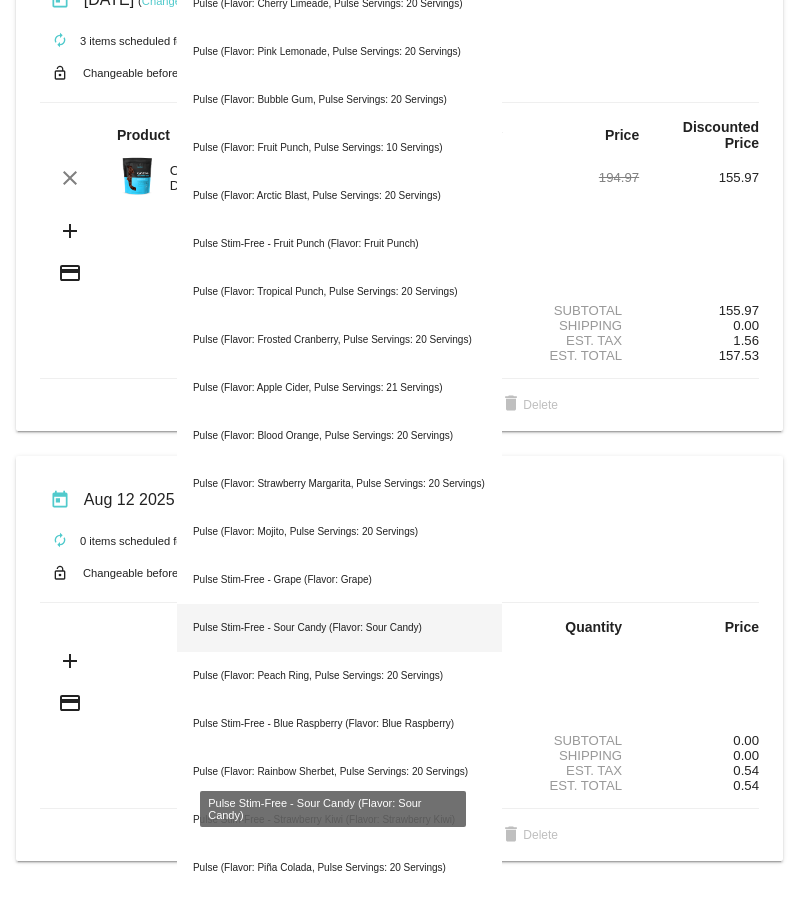 scroll, scrollTop: 1511, scrollLeft: 0, axis: vertical 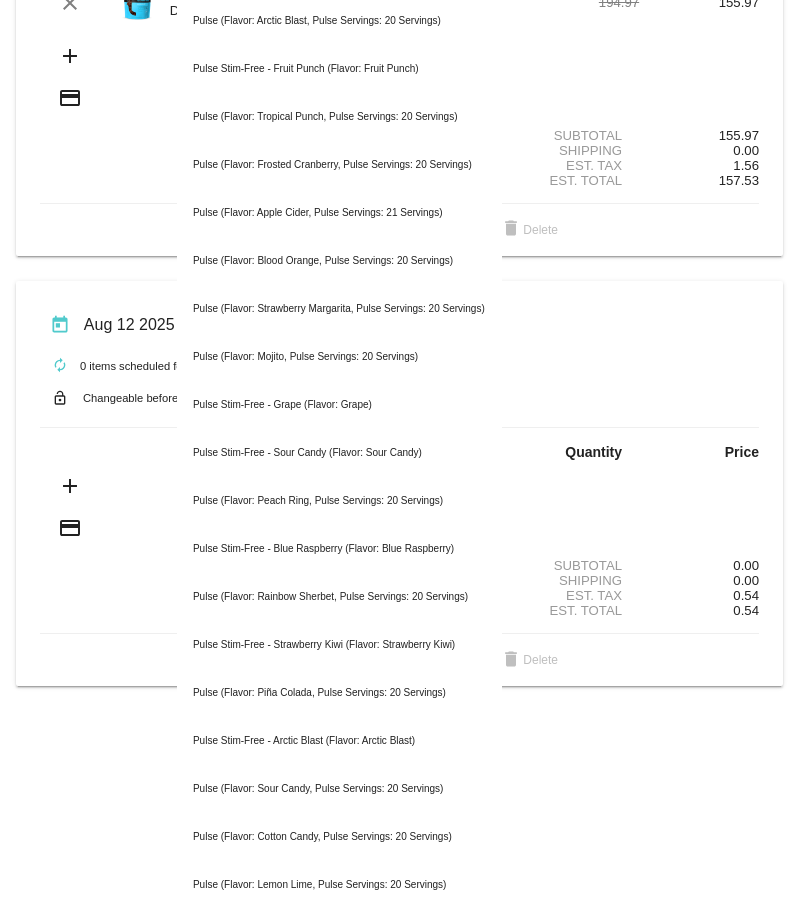 type on "pulse" 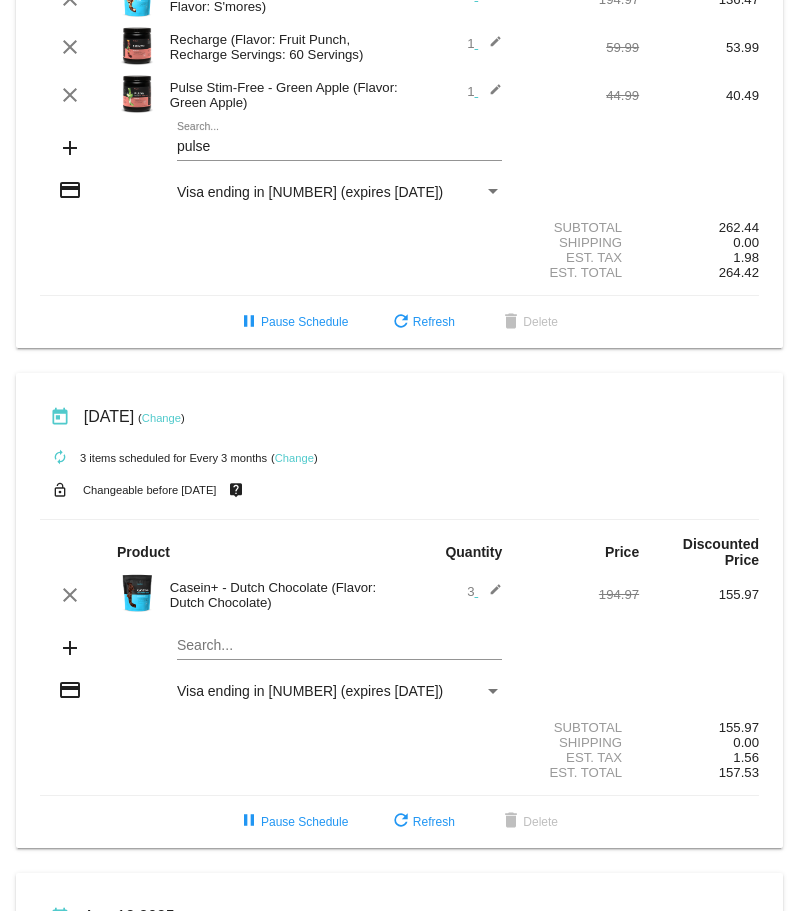 scroll, scrollTop: 711, scrollLeft: 0, axis: vertical 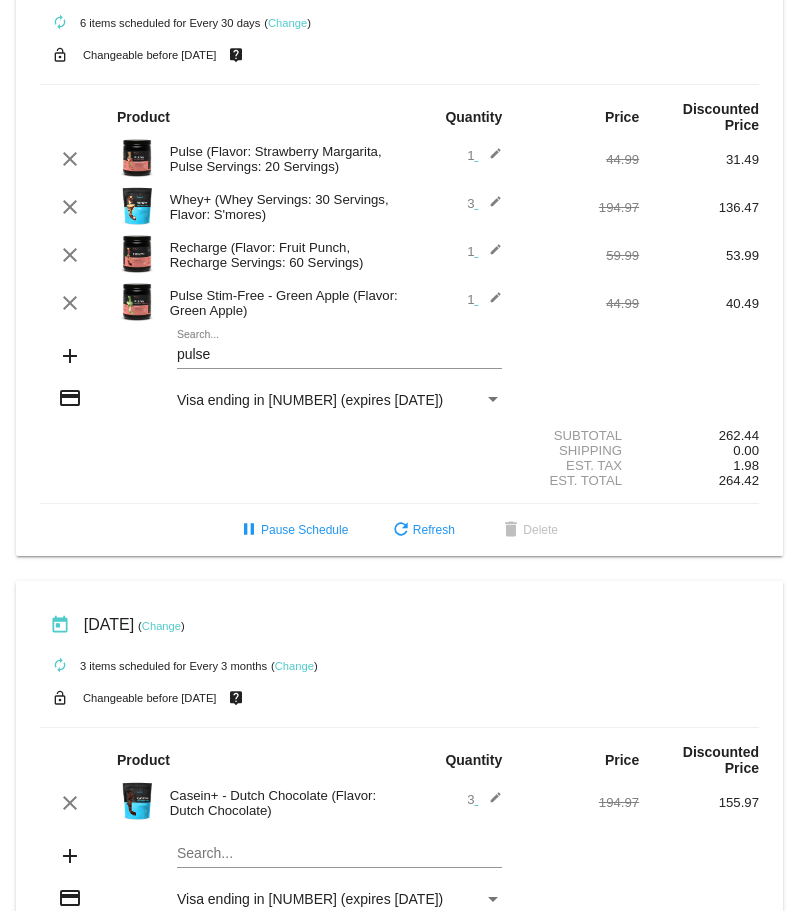 click on "today
( Change )
autorenew
6
items
scheduled for Every 30 days
( Change )
Changeable before [DATE]
Product
Quantity
Price
Discounted Price
clear" 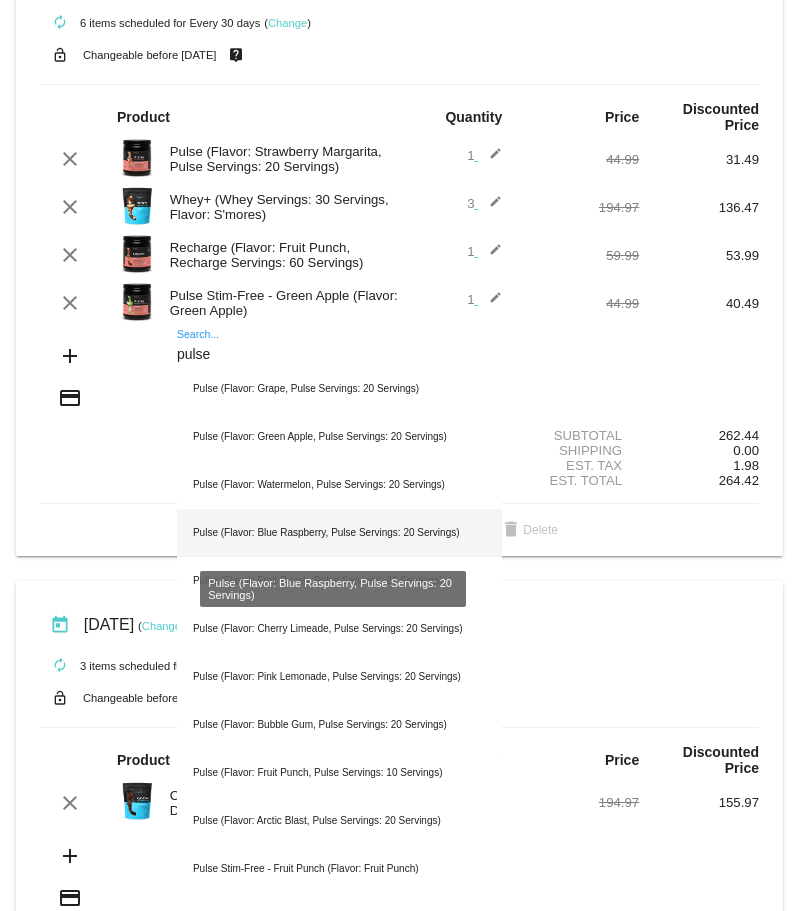 click on "Pulse (Flavor: Blue Raspberry, Pulse Servings: 20 Servings)" 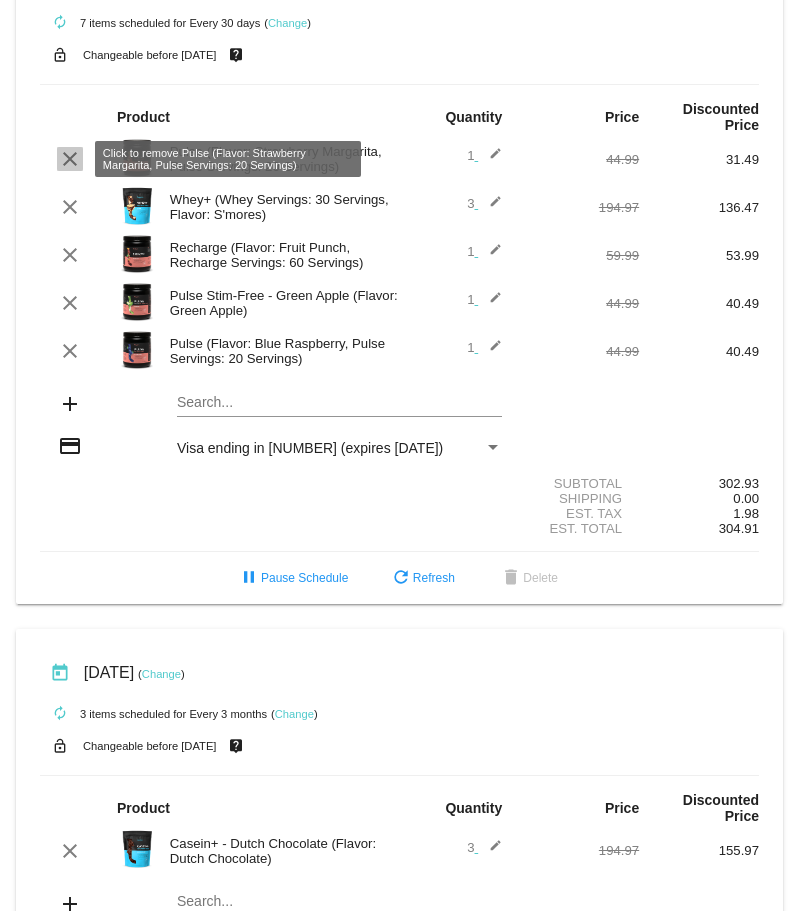 click on "clear" 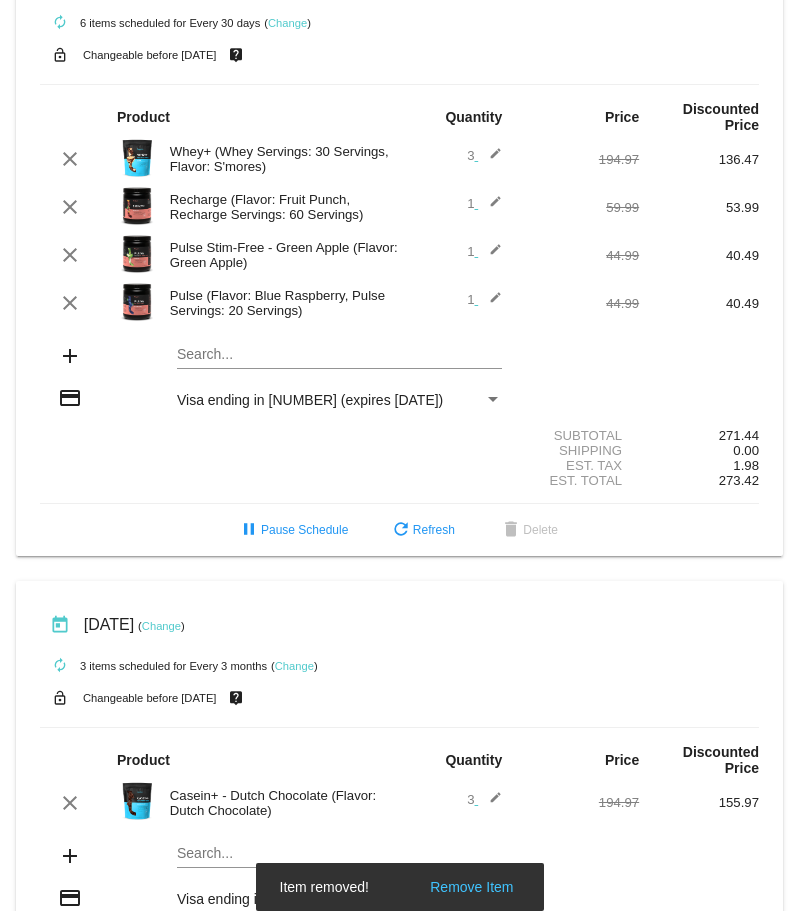 click on "Search..." 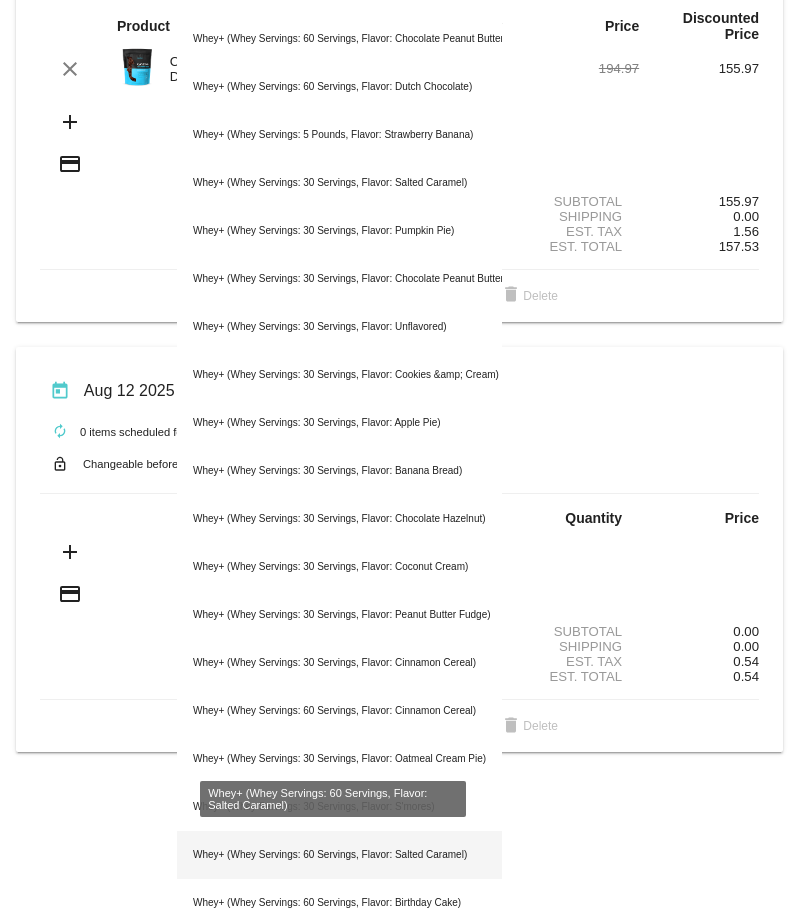 scroll, scrollTop: 1345, scrollLeft: 0, axis: vertical 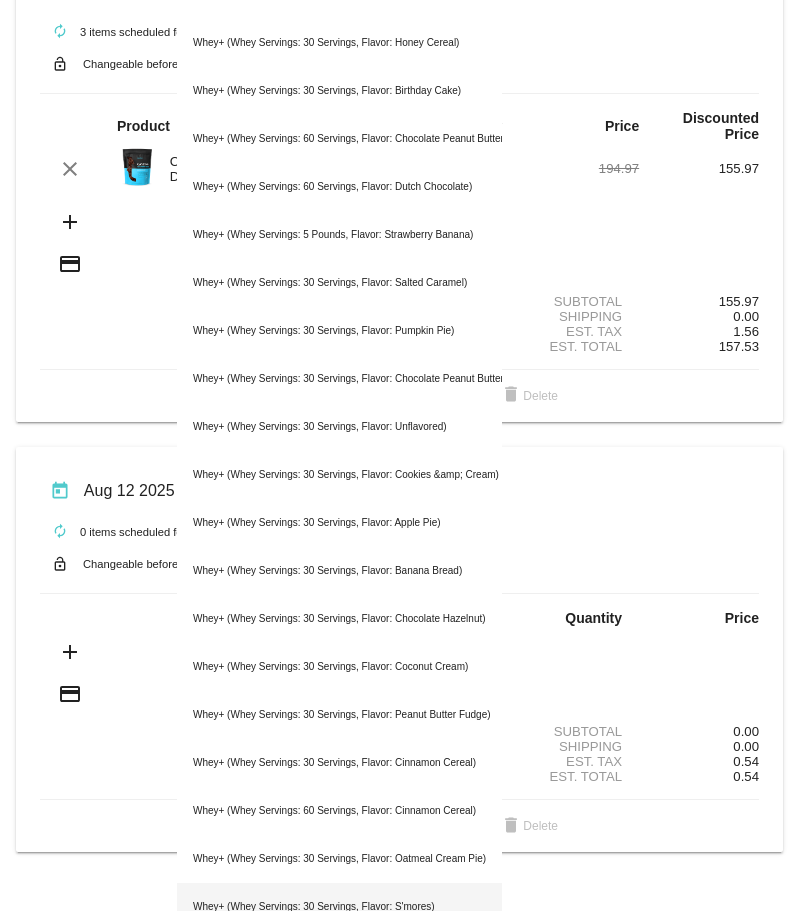 type on "whey+" 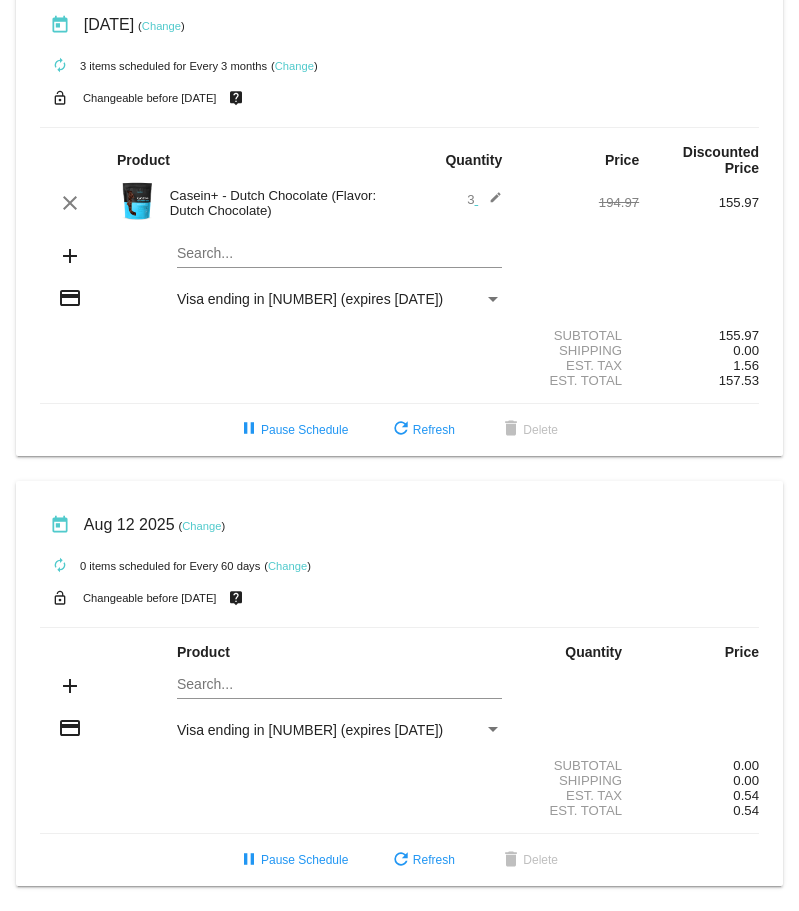 scroll, scrollTop: 1311, scrollLeft: 0, axis: vertical 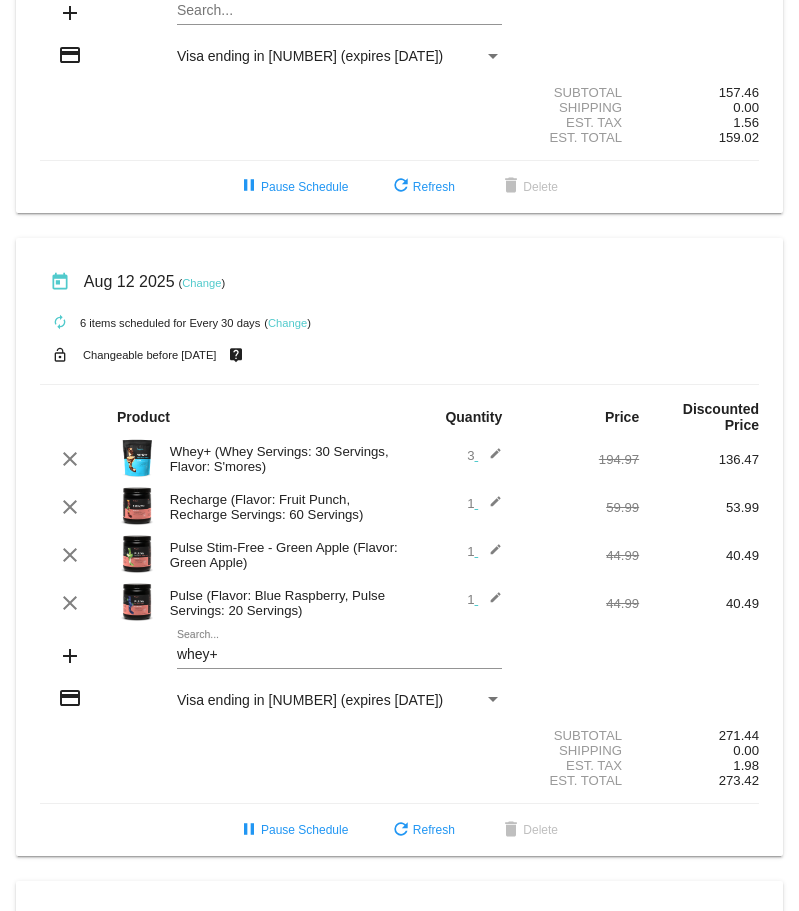 click on "Change" 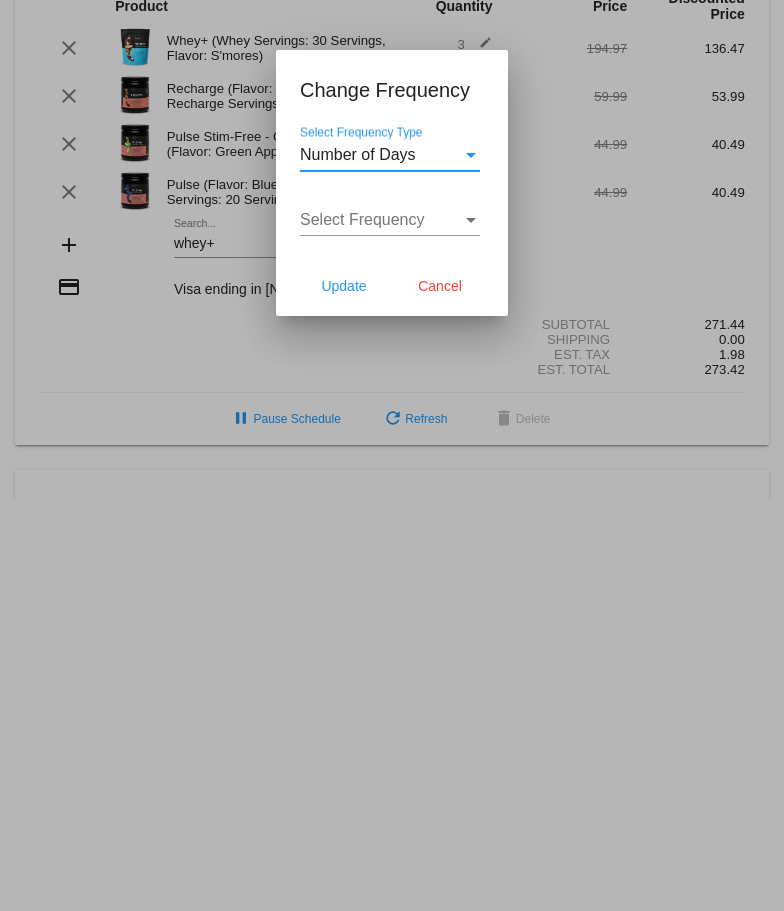 click on "Number of Days
Select Frequency Type" at bounding box center (390, 148) 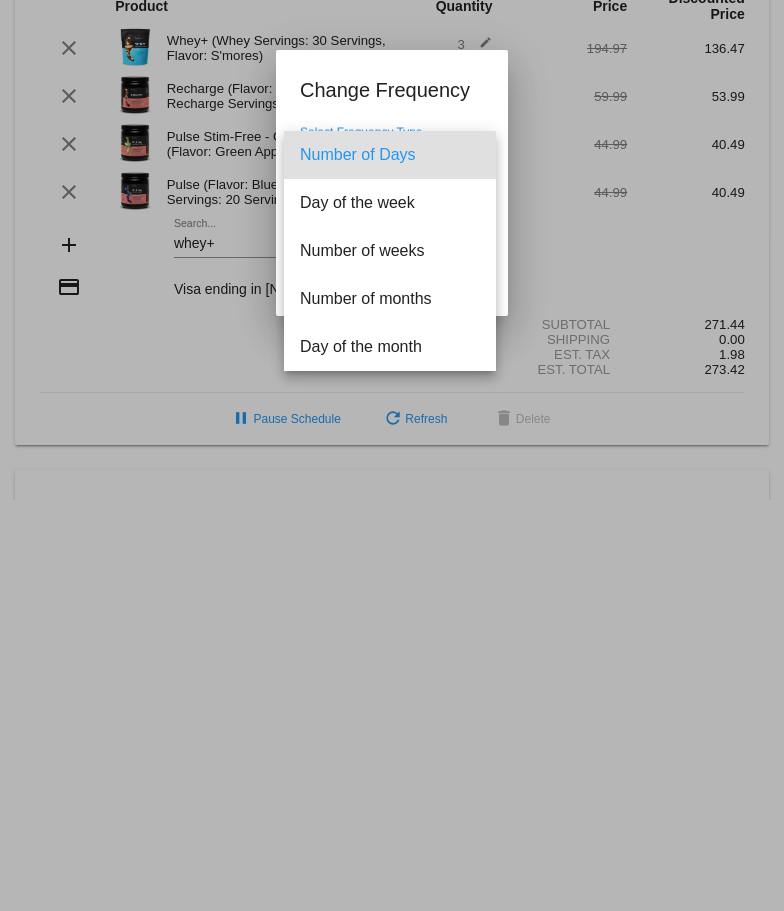 click at bounding box center [392, 455] 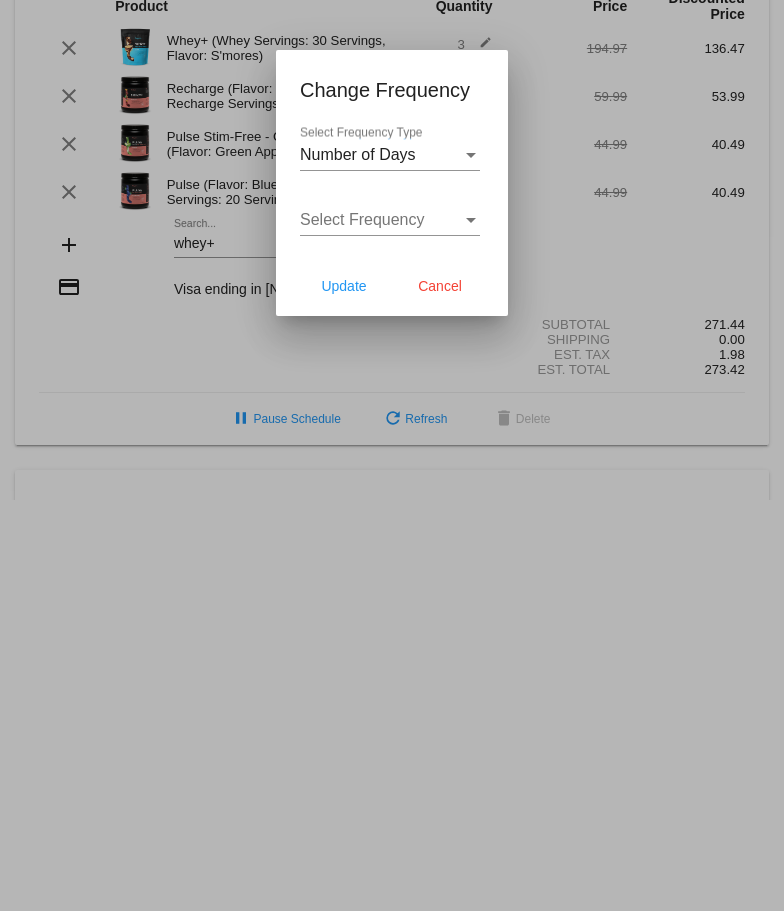 click on "Select Frequency" at bounding box center [381, 220] 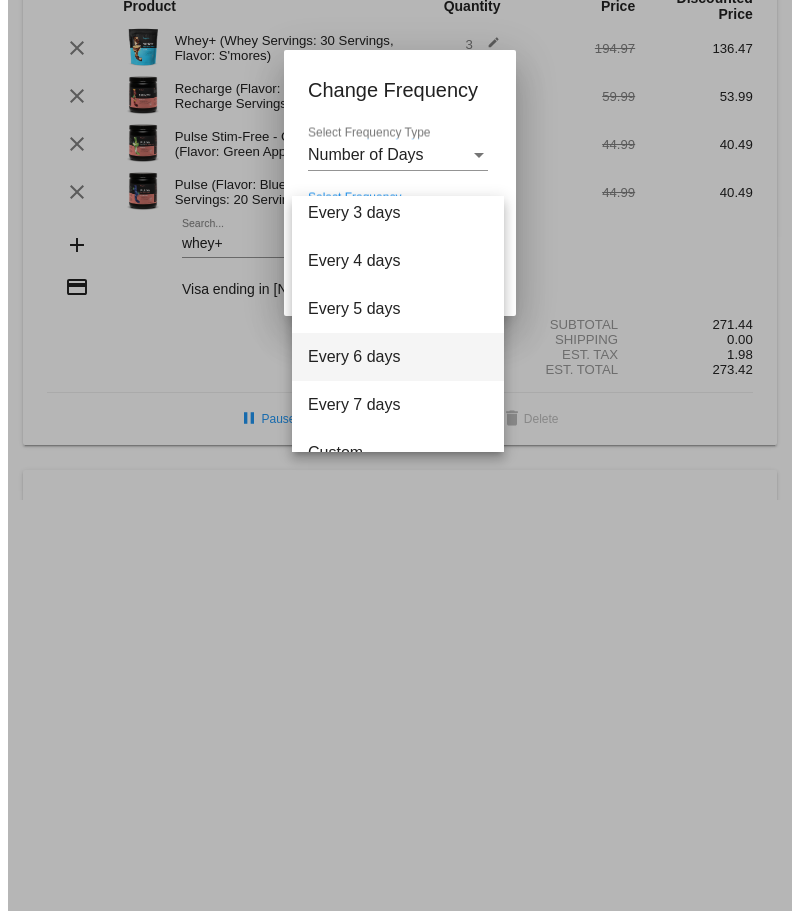 scroll, scrollTop: 80, scrollLeft: 0, axis: vertical 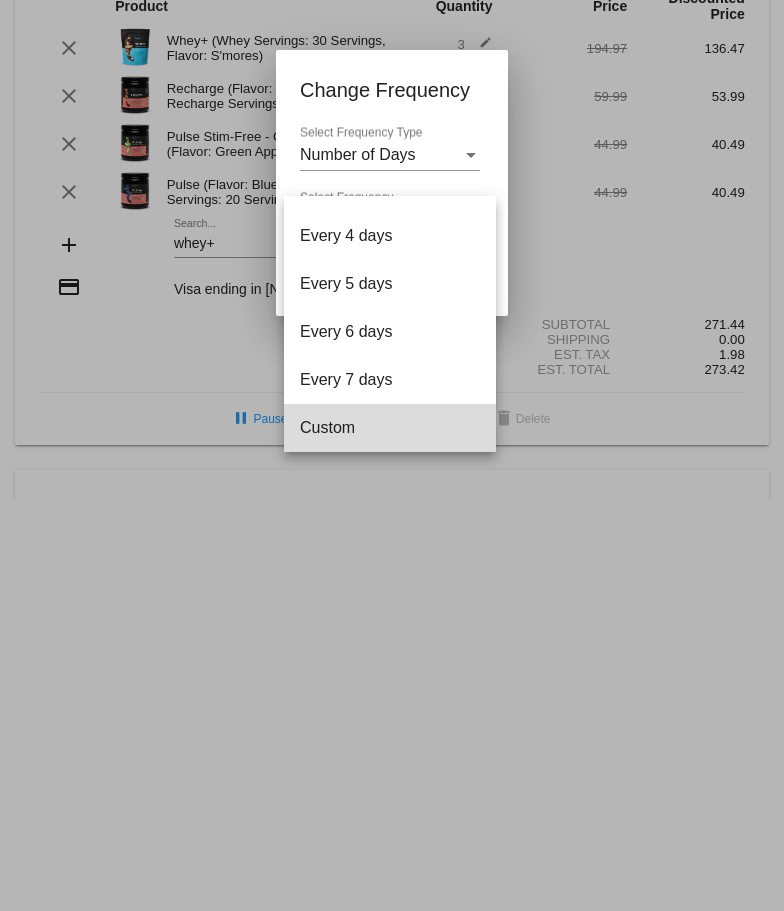 click on "Custom" at bounding box center (390, 428) 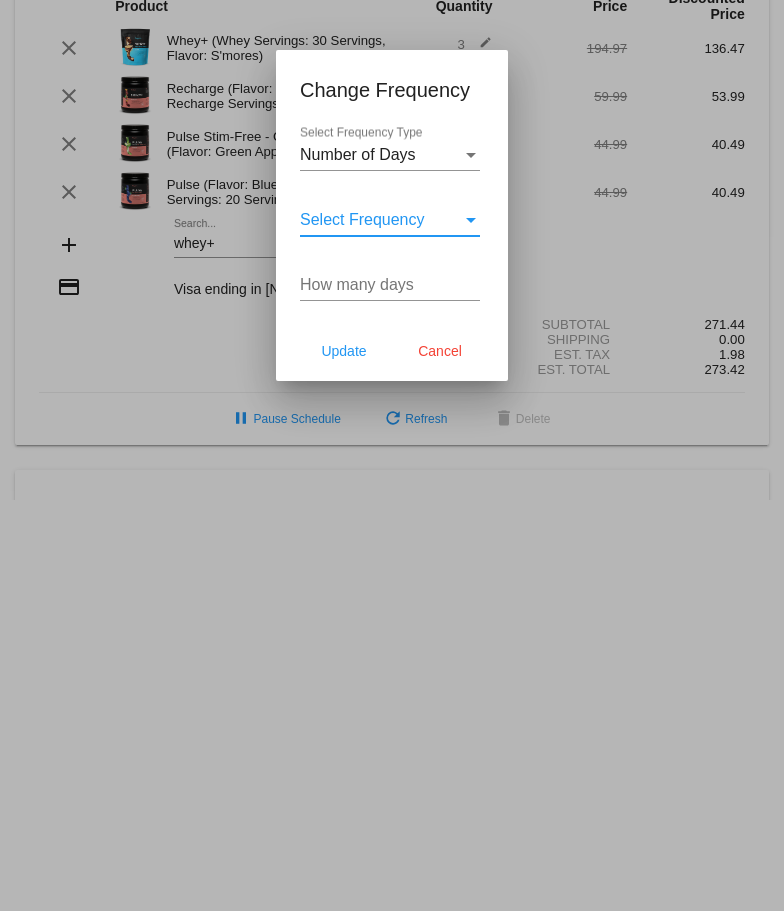 click on "How many days" at bounding box center (390, 285) 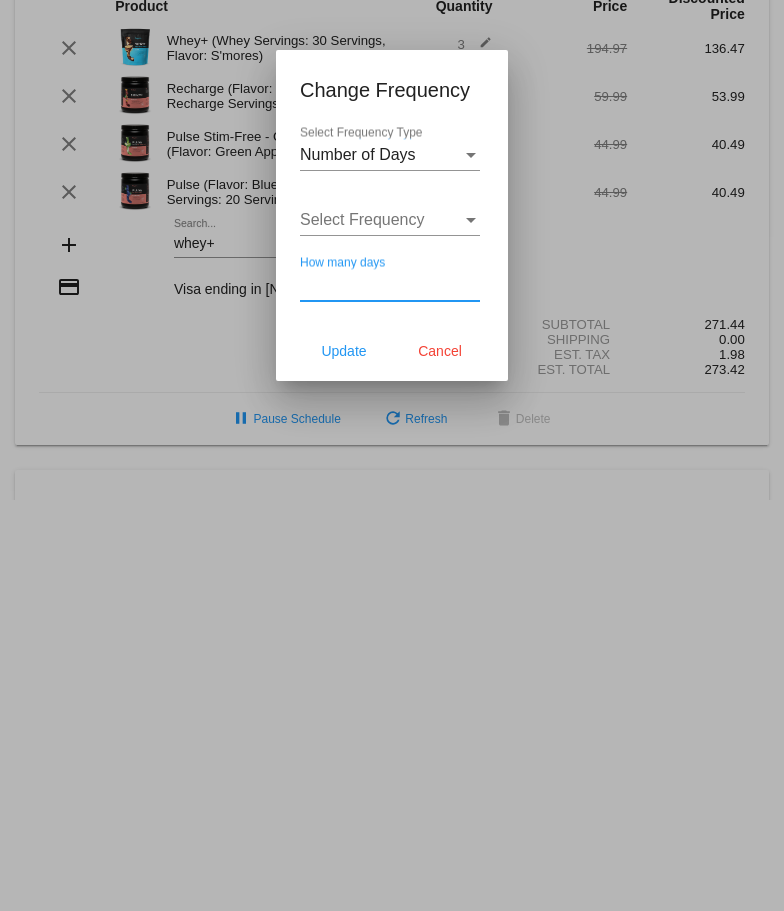 click on "Number of Days
Select Frequency Type" at bounding box center [390, 158] 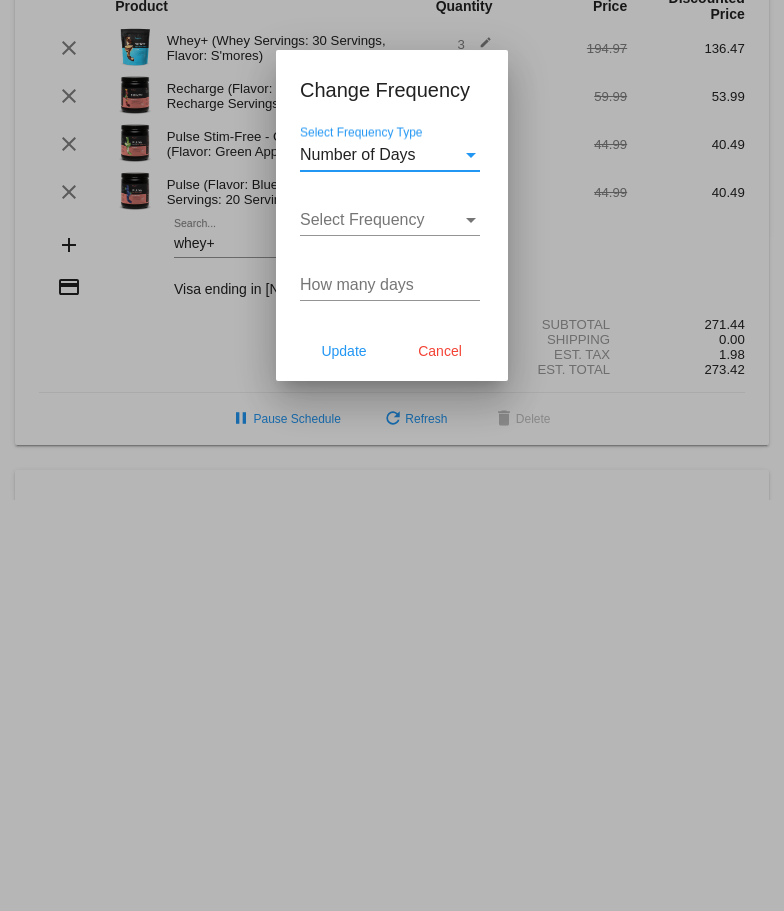 click on "Number of Days" at bounding box center (381, 155) 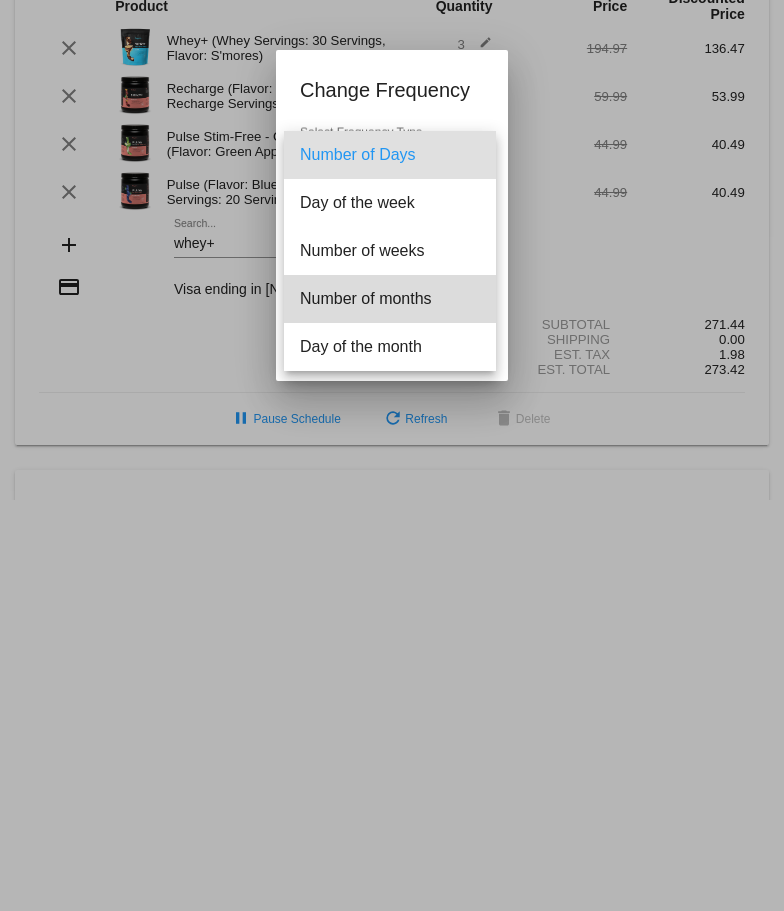 click on "Number of months" at bounding box center (390, 299) 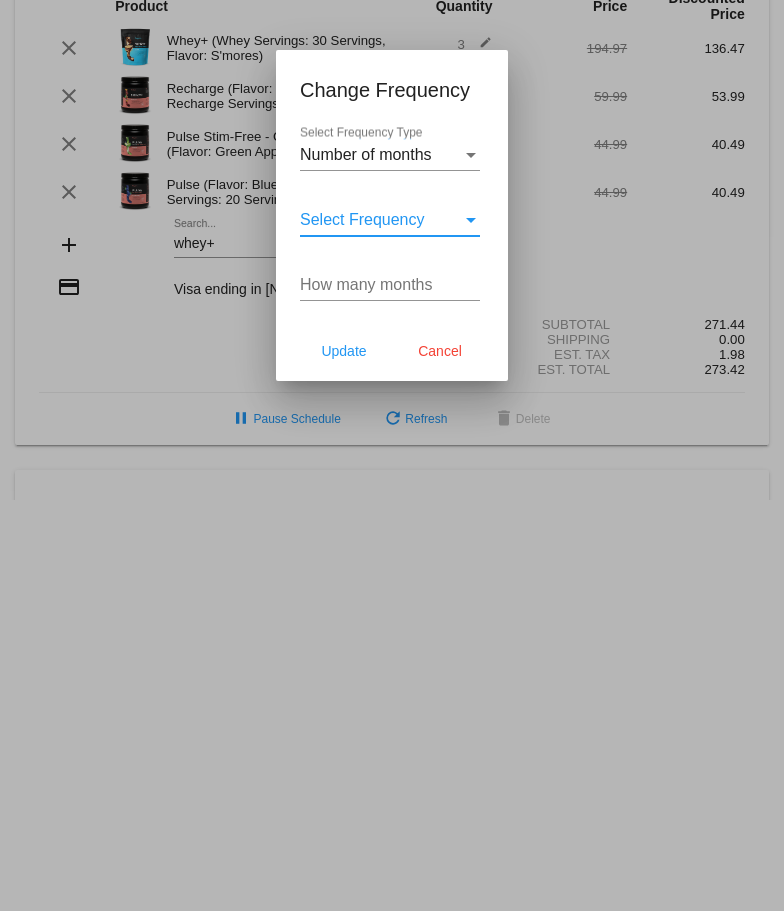 click on "Select Frequency" at bounding box center (362, 219) 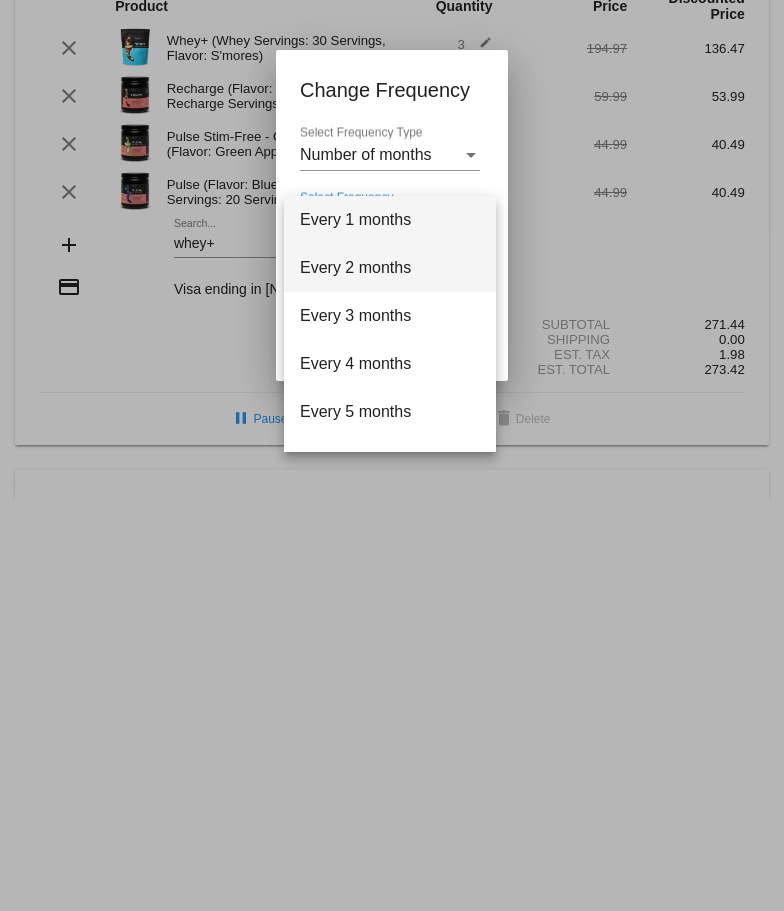 click on "Every 2 months" at bounding box center [390, 268] 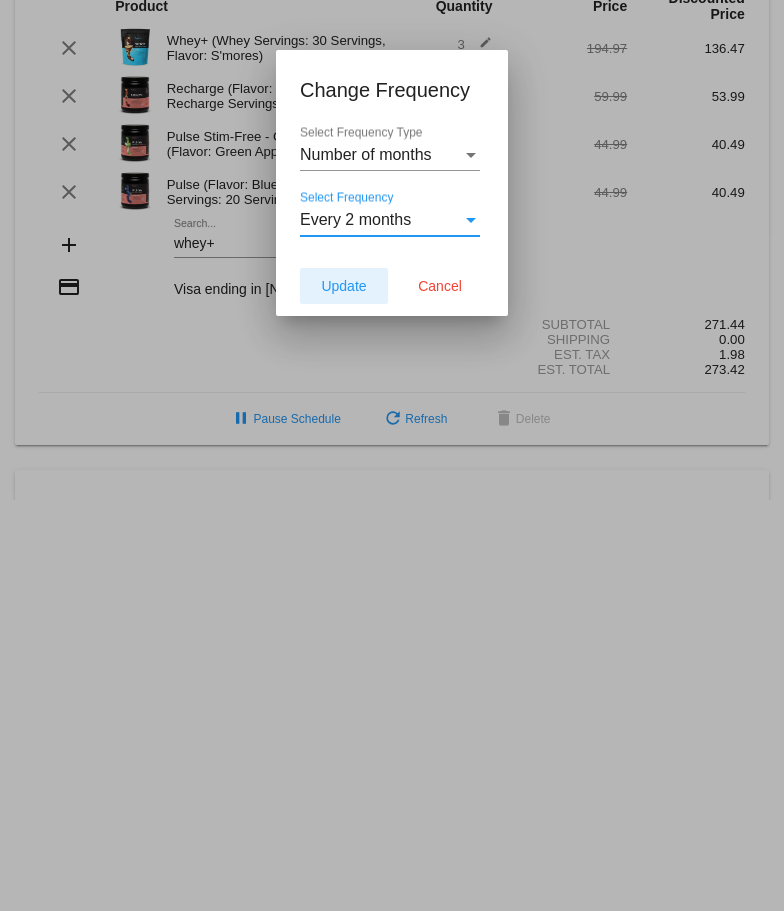click on "Update" 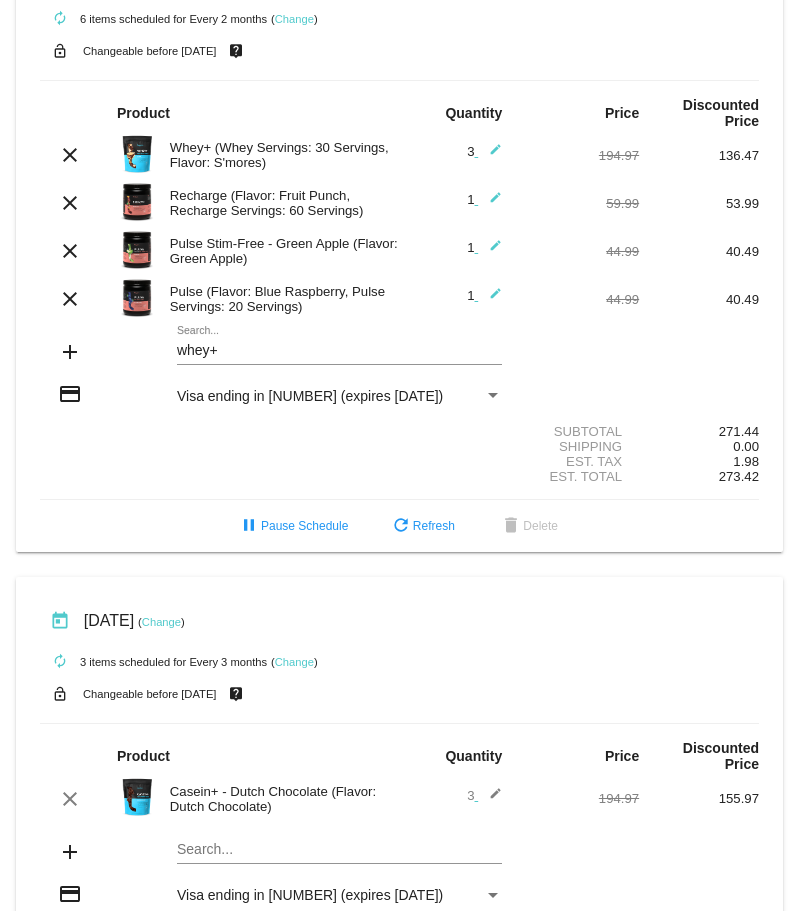 scroll, scrollTop: 700, scrollLeft: 0, axis: vertical 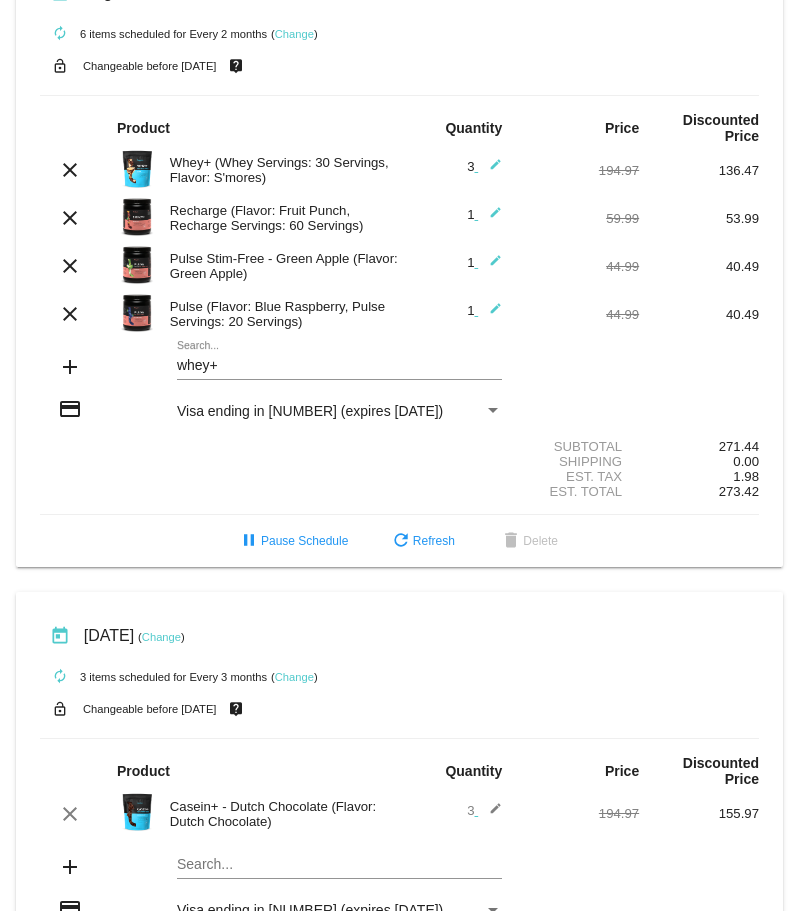 click on "whey+
Search..." 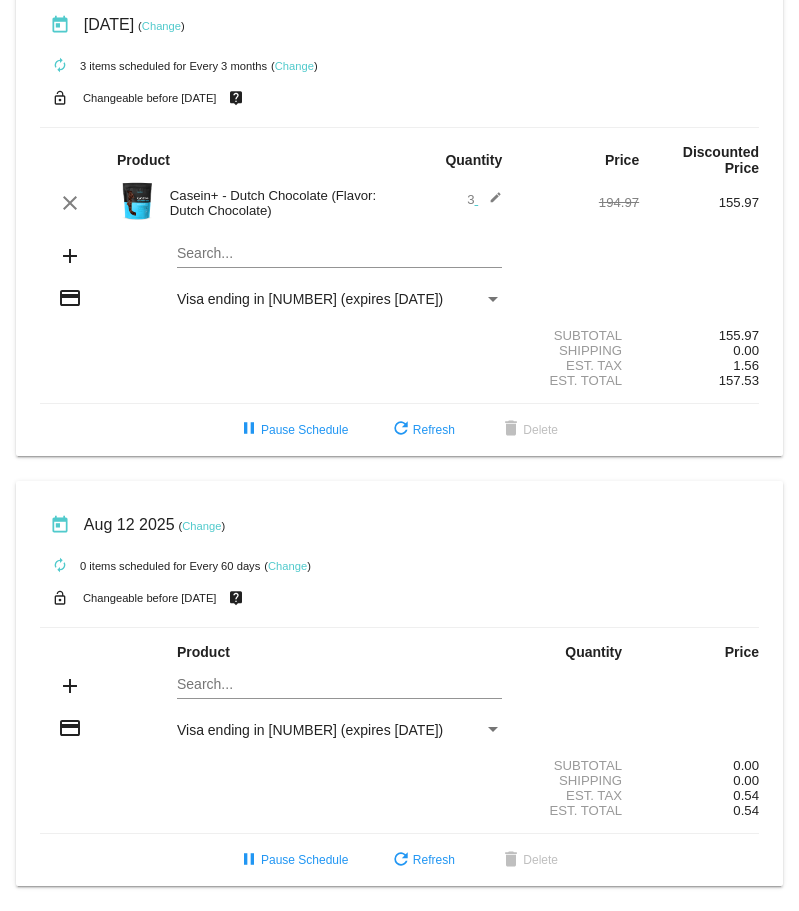 scroll, scrollTop: 1311, scrollLeft: 0, axis: vertical 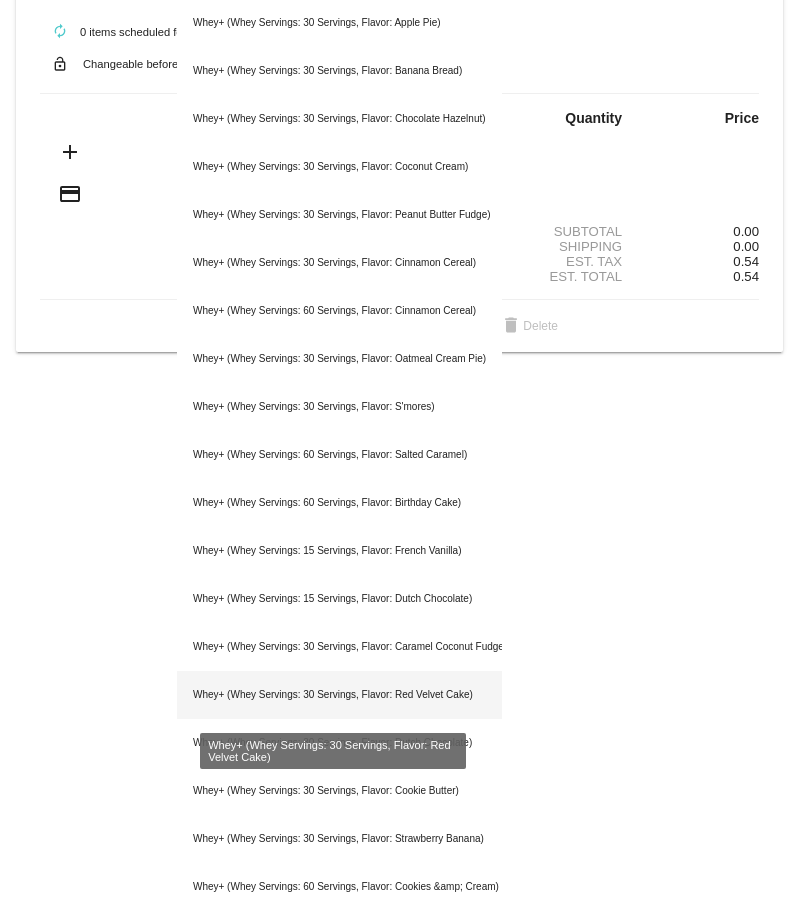 click on "Whey+ (Whey Servings: 30 Servings, Flavor: Red Velvet Cake)" 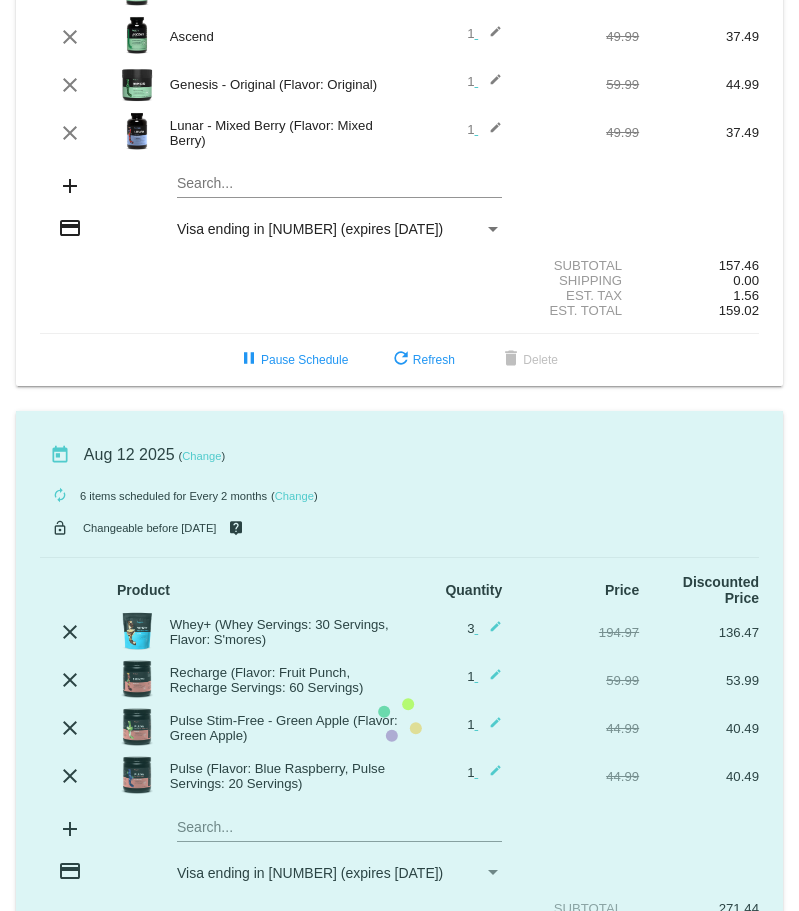 scroll, scrollTop: 211, scrollLeft: 0, axis: vertical 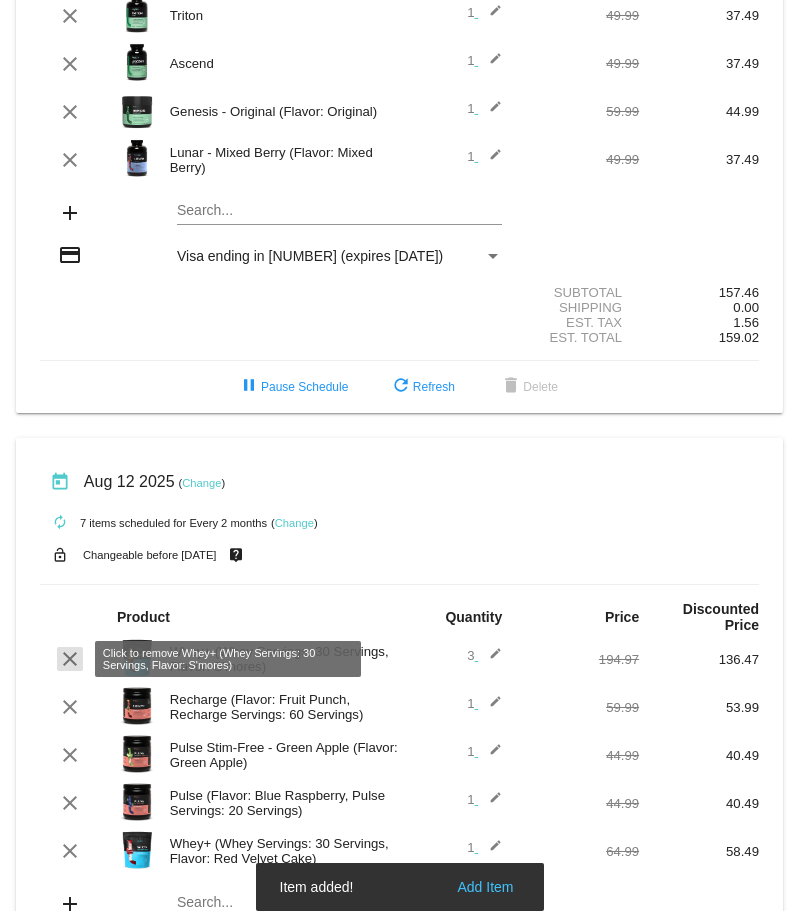 click on "clear" 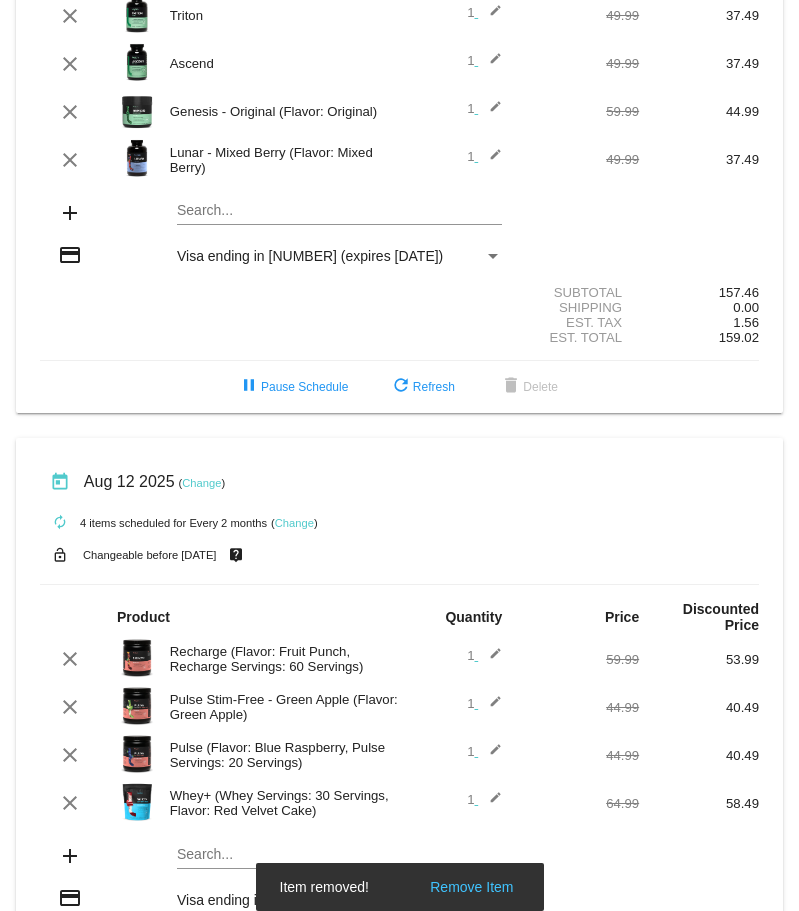 click on "edit" 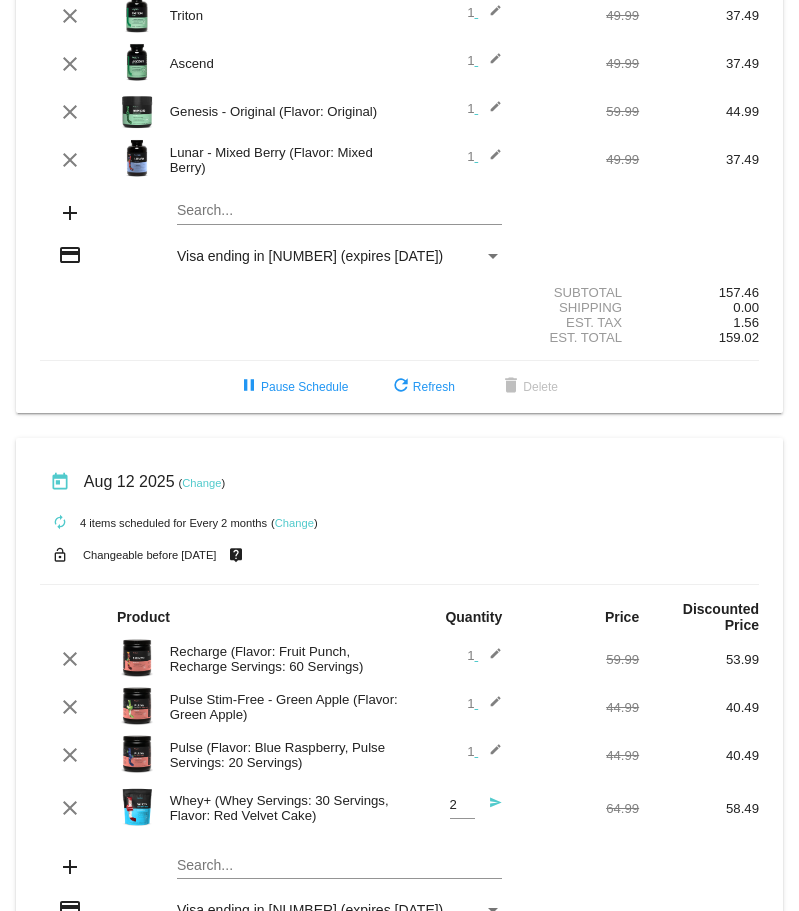 click on "2" at bounding box center [462, 805] 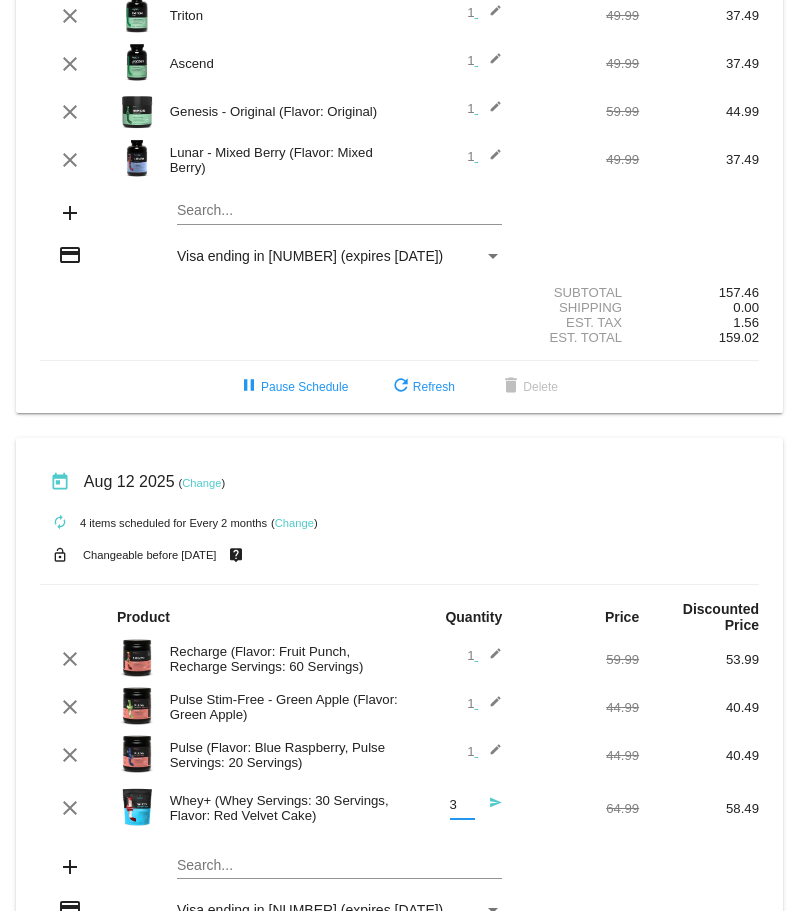 click on "3" at bounding box center [462, 805] 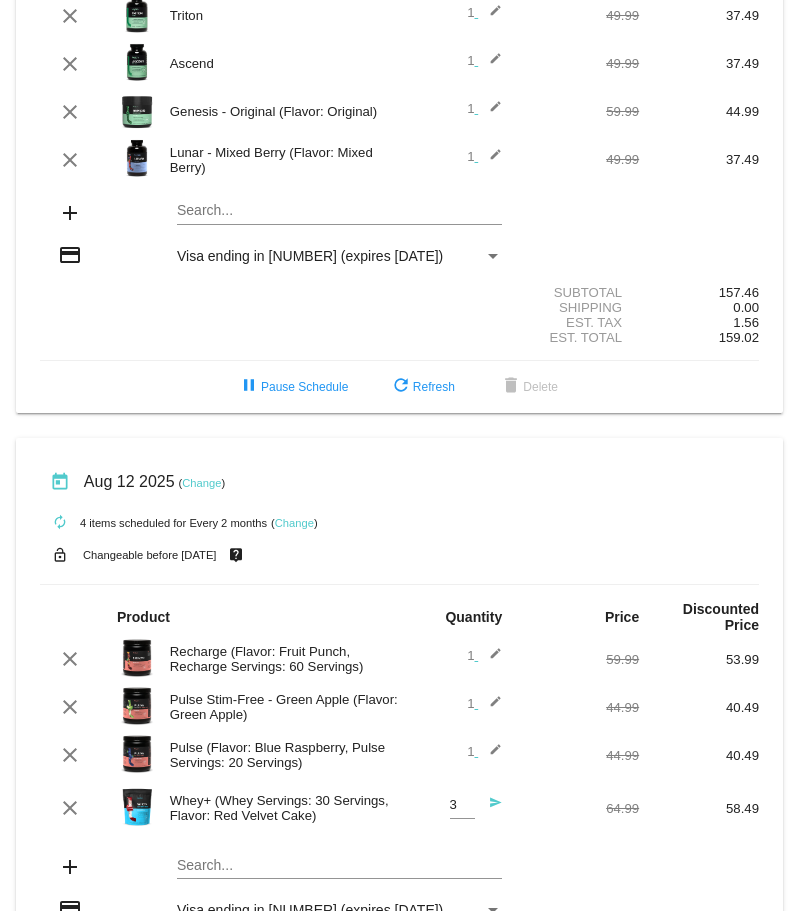 click on "add
Search..." 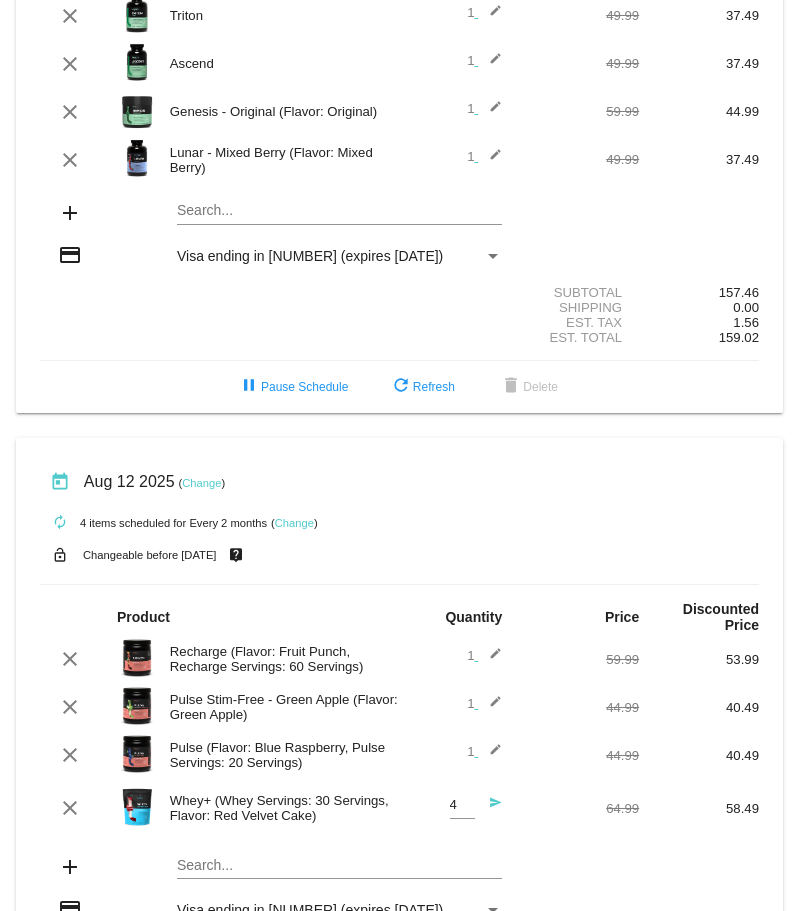 click on "4" at bounding box center [462, 805] 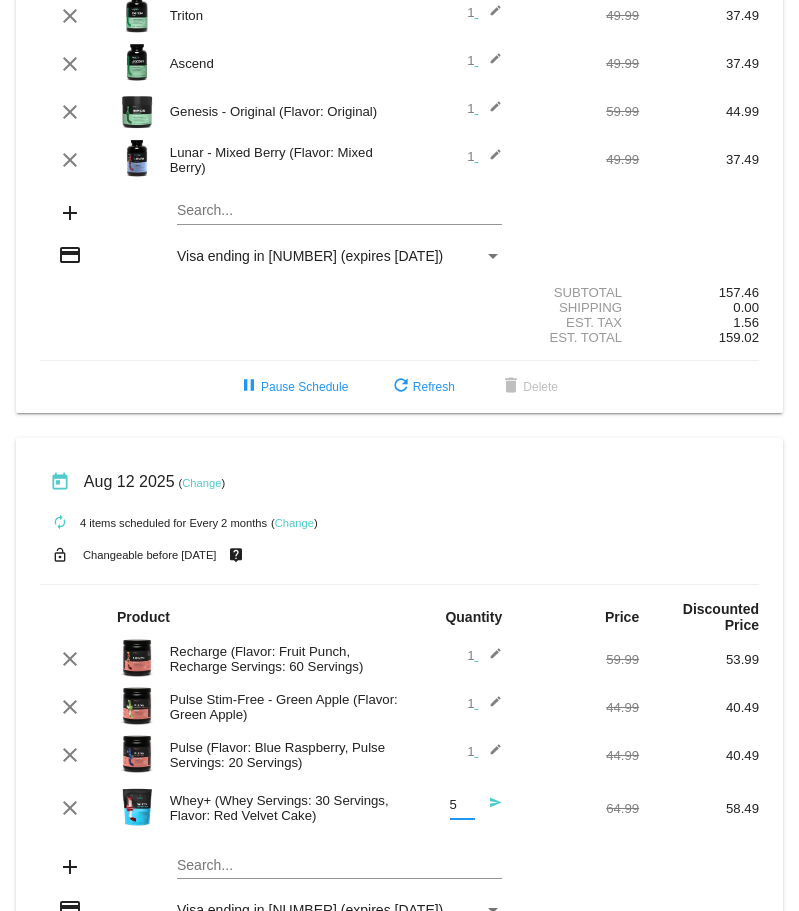 type on "5" 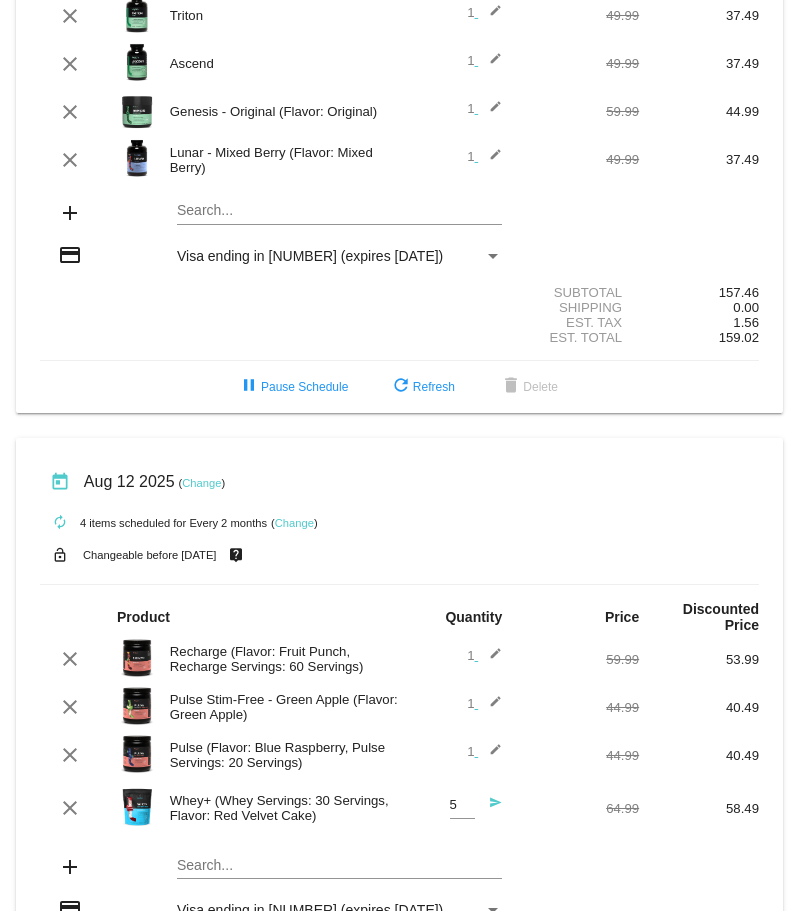 click on "send" 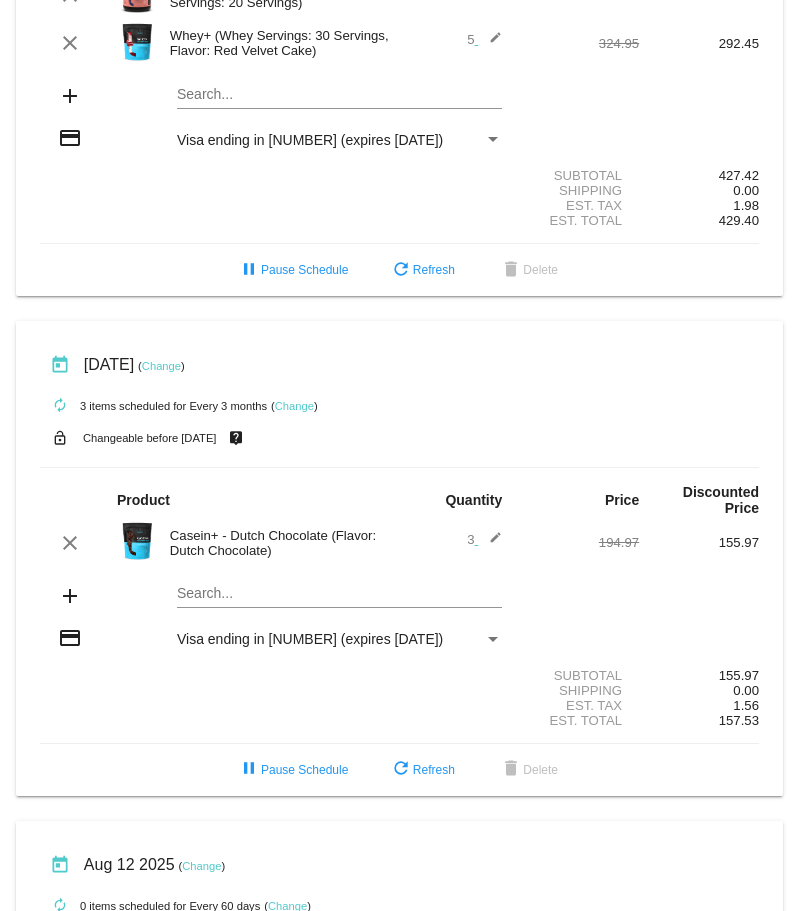 scroll, scrollTop: 1311, scrollLeft: 0, axis: vertical 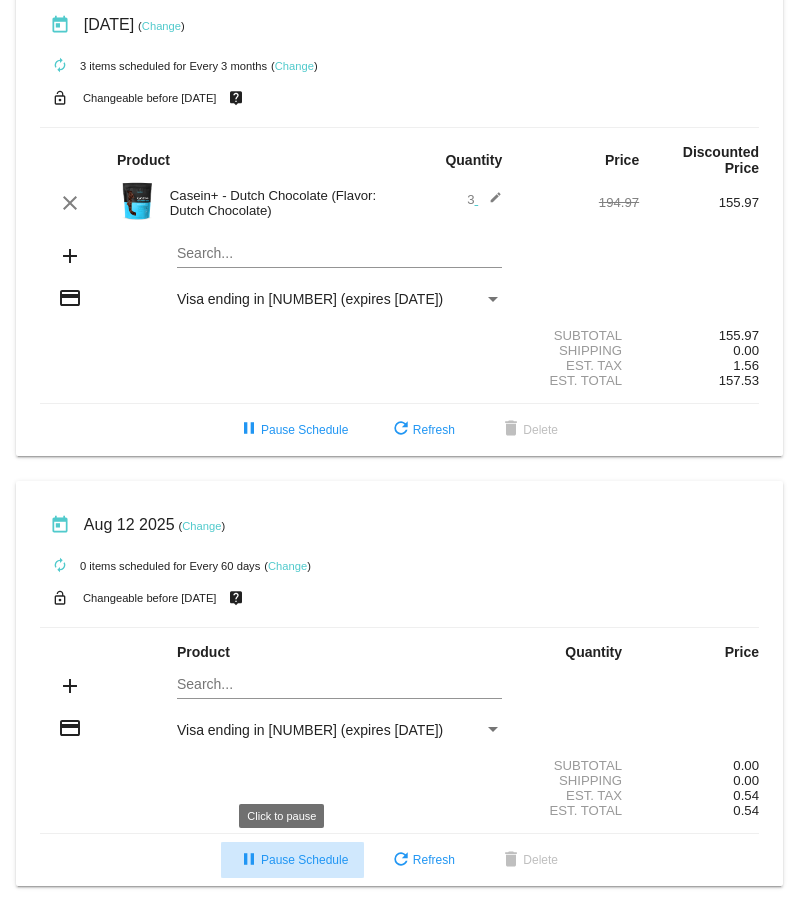 click on "pause  Pause Schedule" 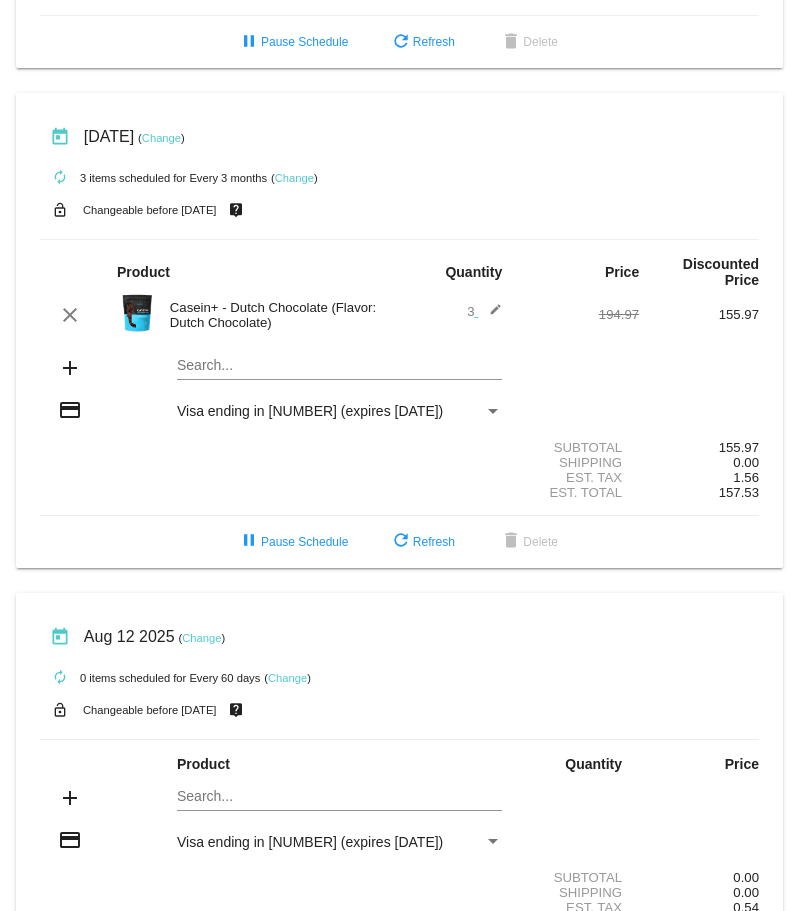 scroll, scrollTop: 1311, scrollLeft: 0, axis: vertical 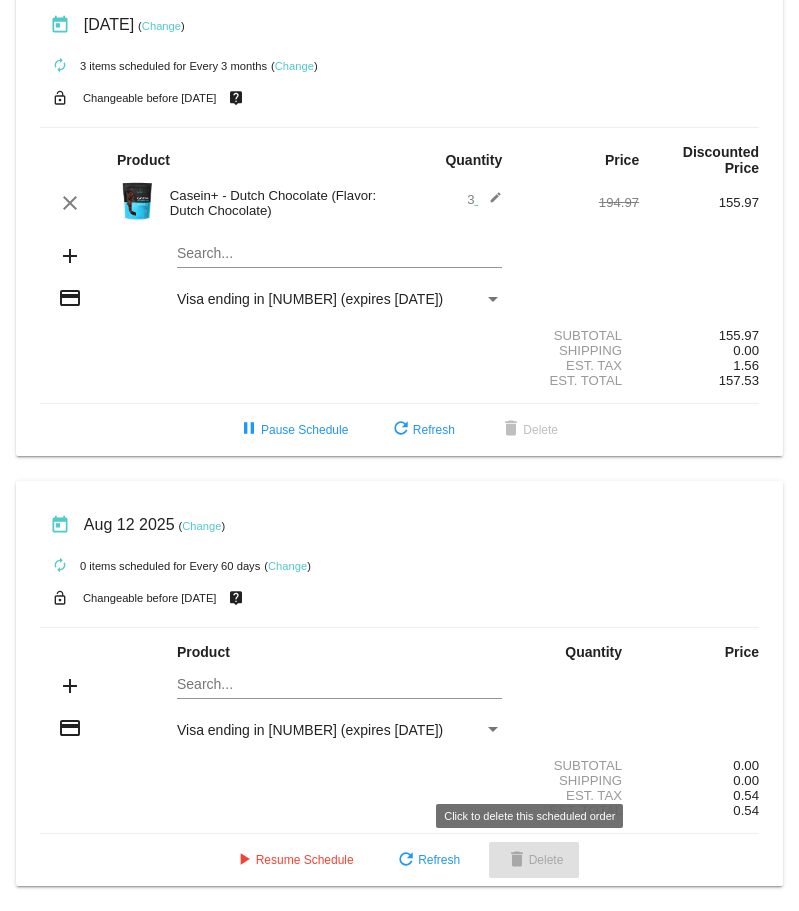 click on "delete" 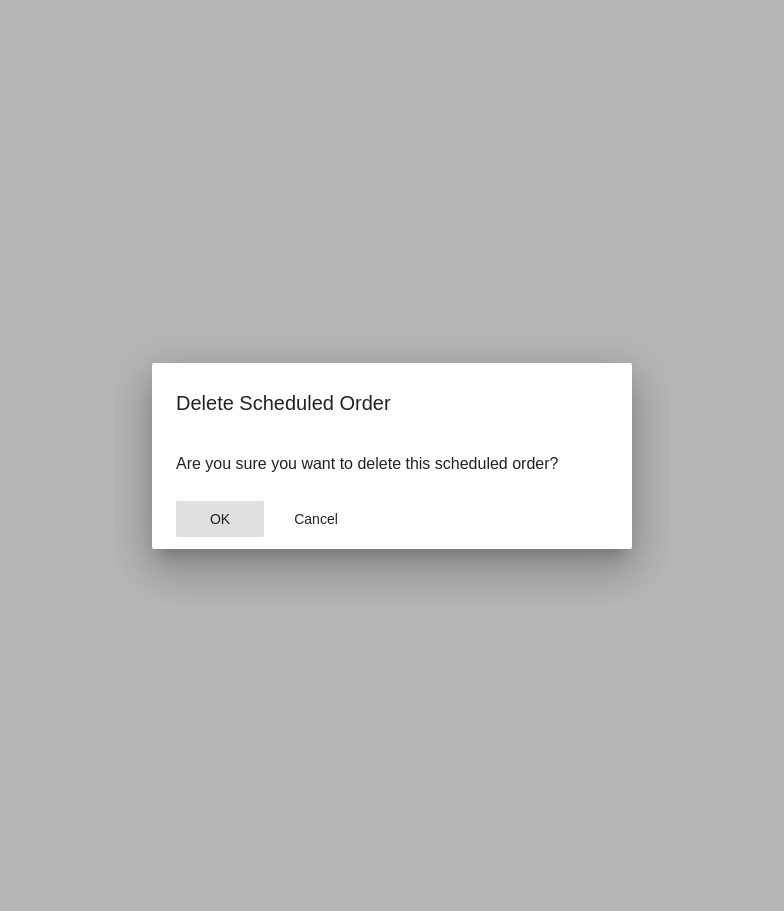 click on "OK" 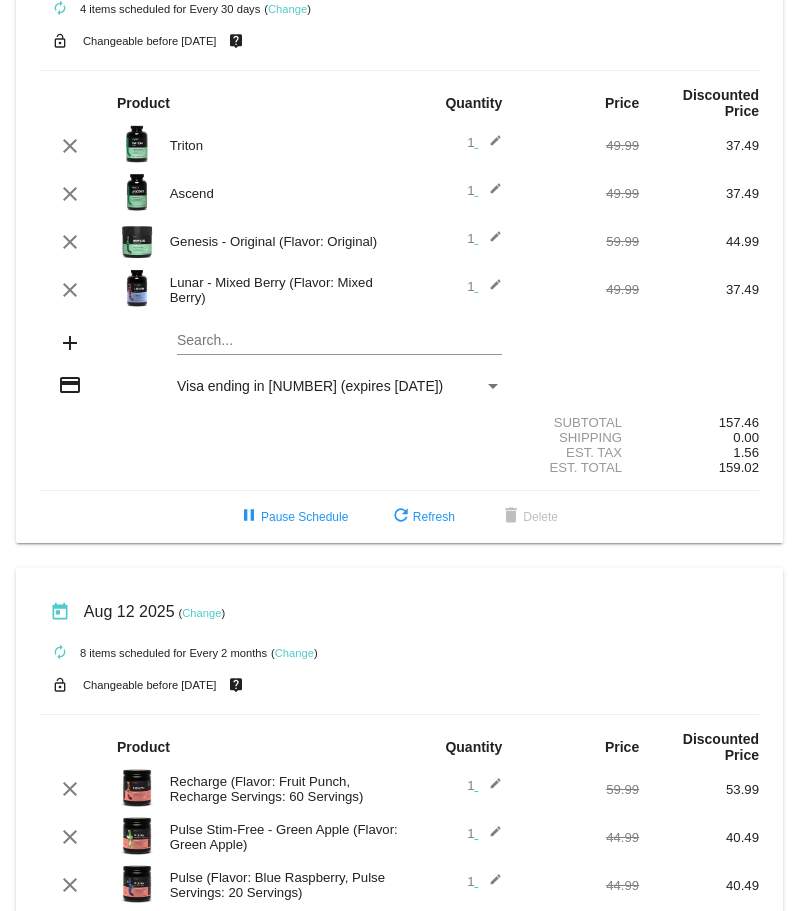 scroll, scrollTop: 0, scrollLeft: 0, axis: both 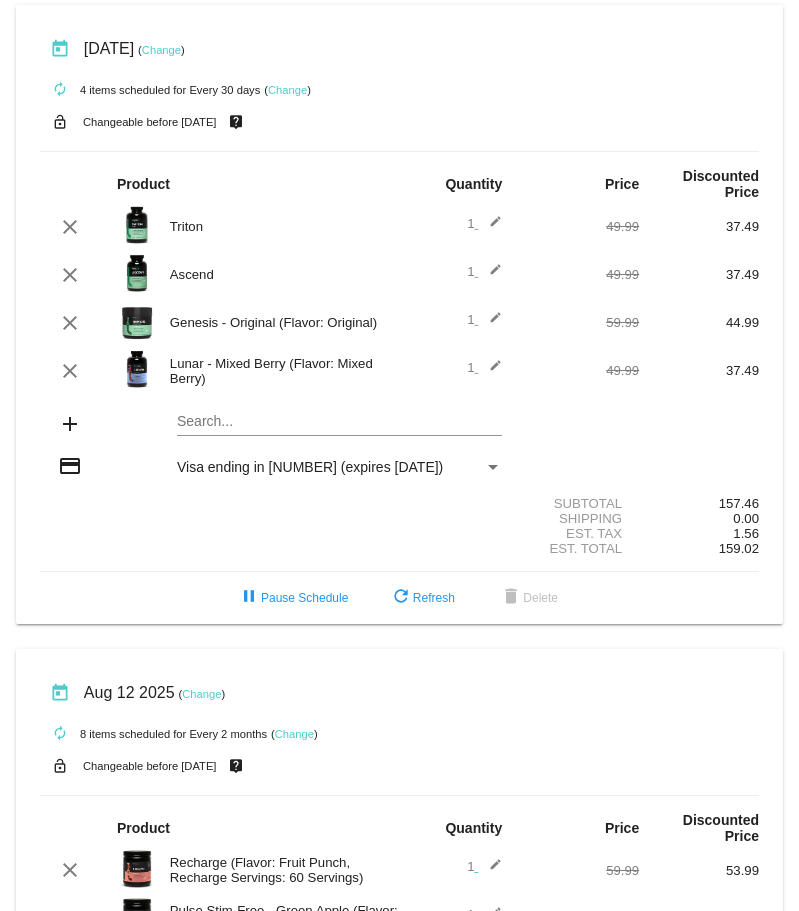 click on "today
[DATE]
( Change )
autorenew
4
items
scheduled for Every 30 days
( Change )
lock_open
Changeable before [DATE]
live_help
Product
Quantity
Price
Discounted Price
edit" 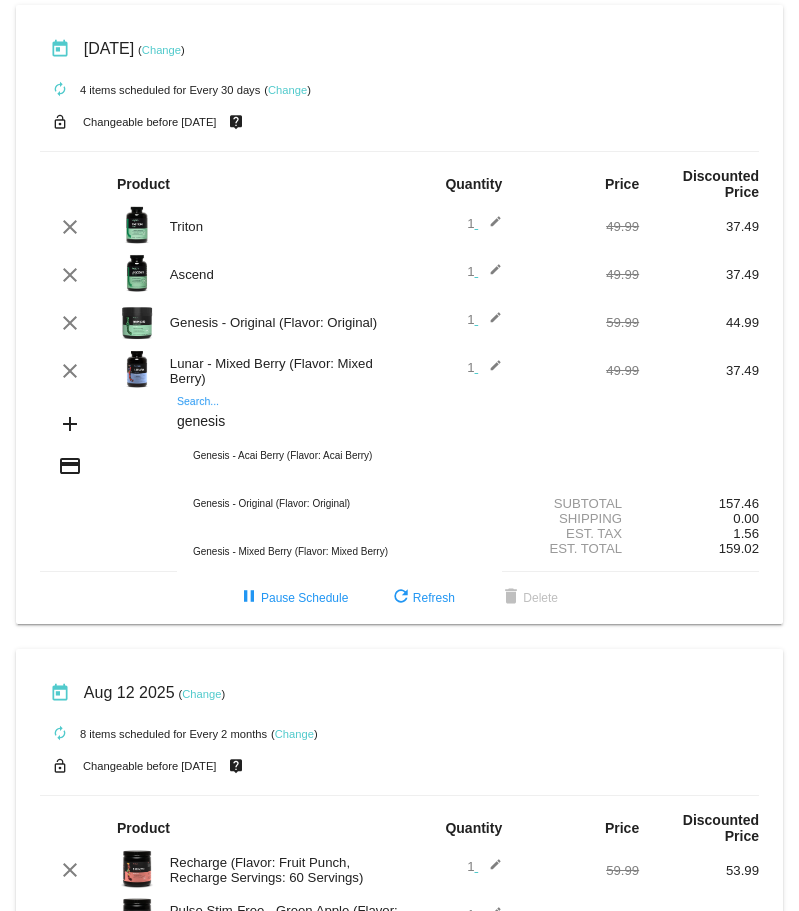 type on "genesis" 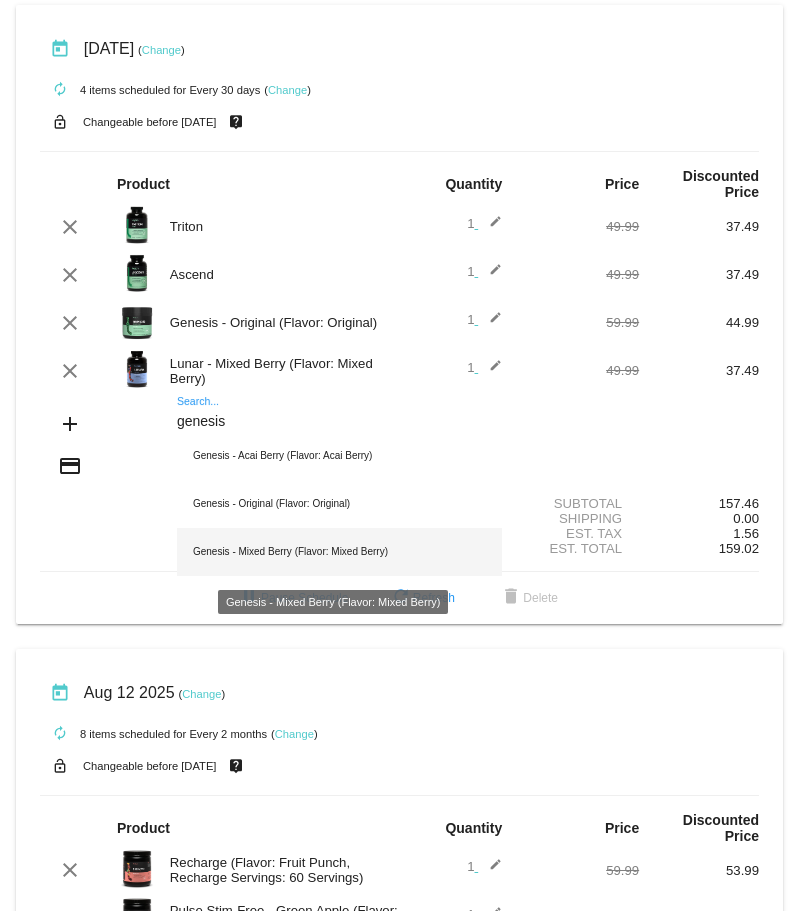 click on "Genesis - Mixed Berry (Flavor: Mixed Berry)" 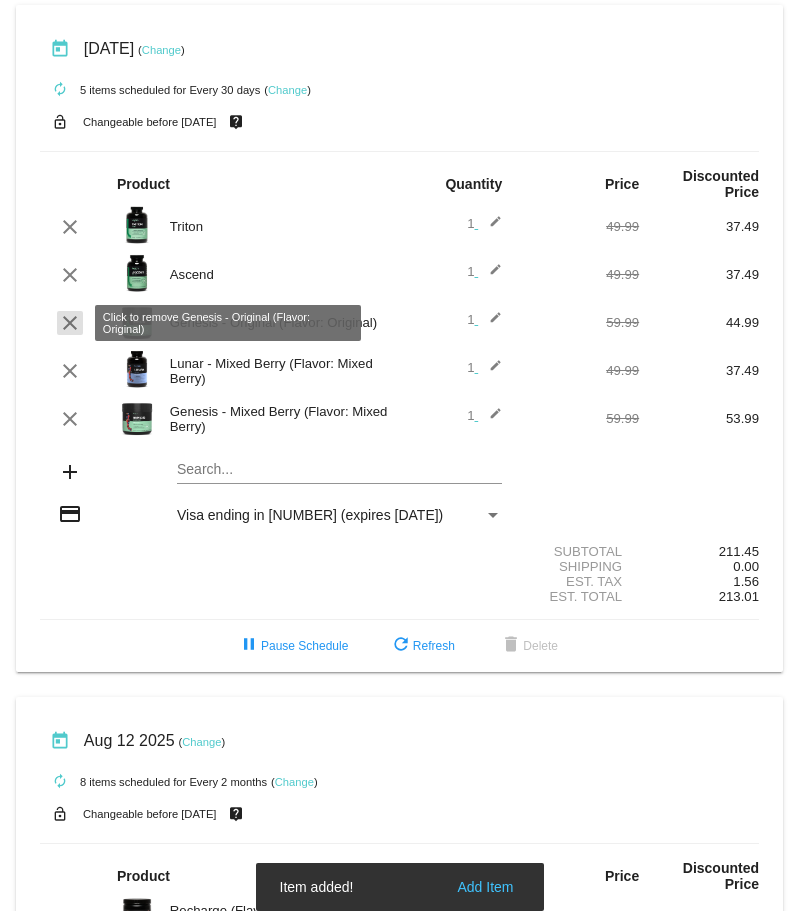 click on "clear" 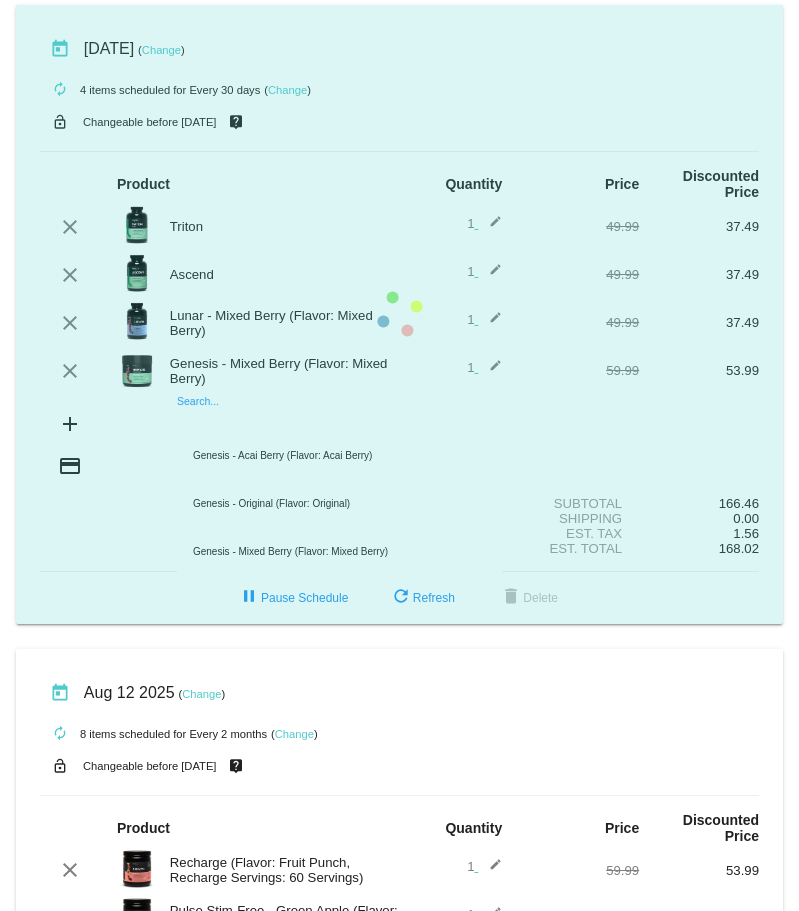 click on "today
[DATE]
( Change )
autorenew
4
items
scheduled for Every 30 days
( Change )
lock_open
Changeable before [DATE]
live_help
Product
Quantity
Price
Discounted Price
edit" 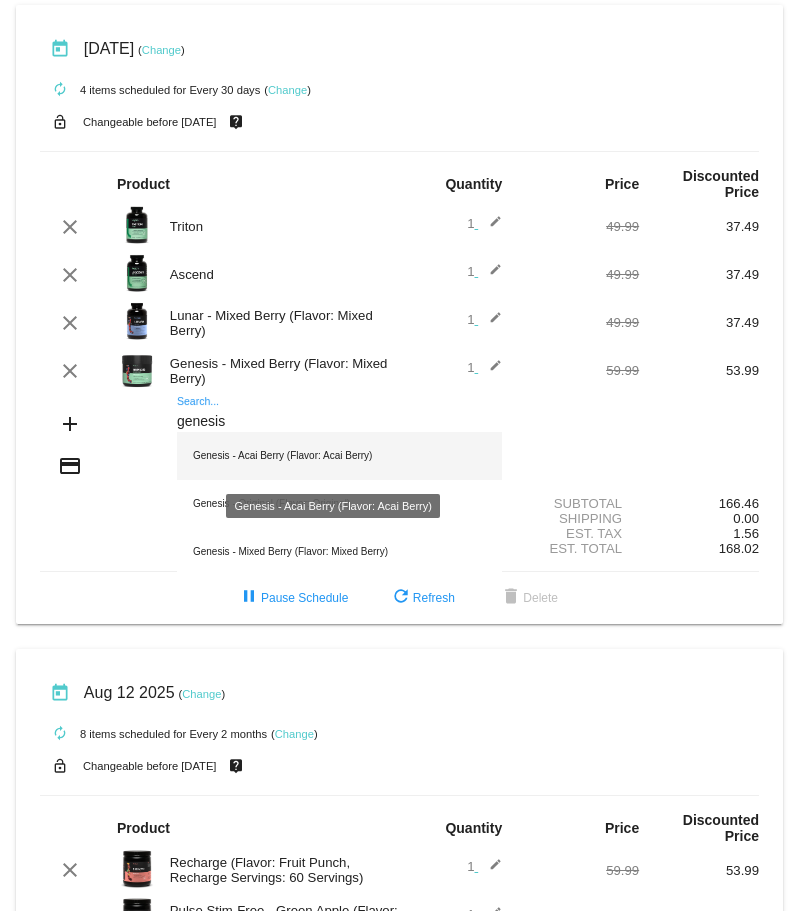 type on "genesis" 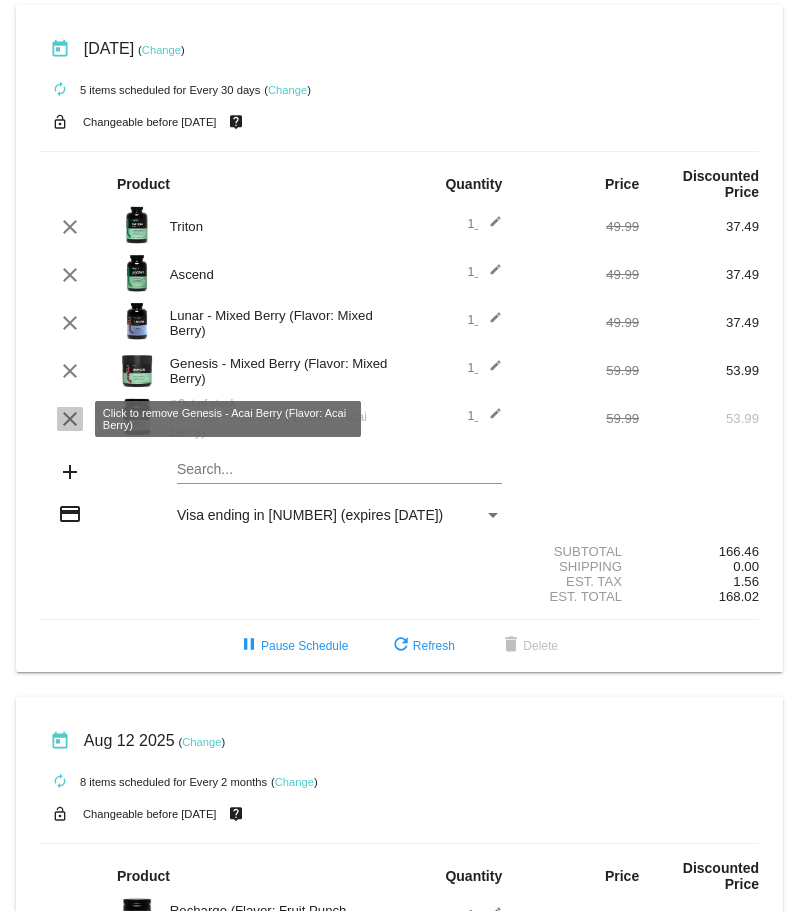 click on "clear" 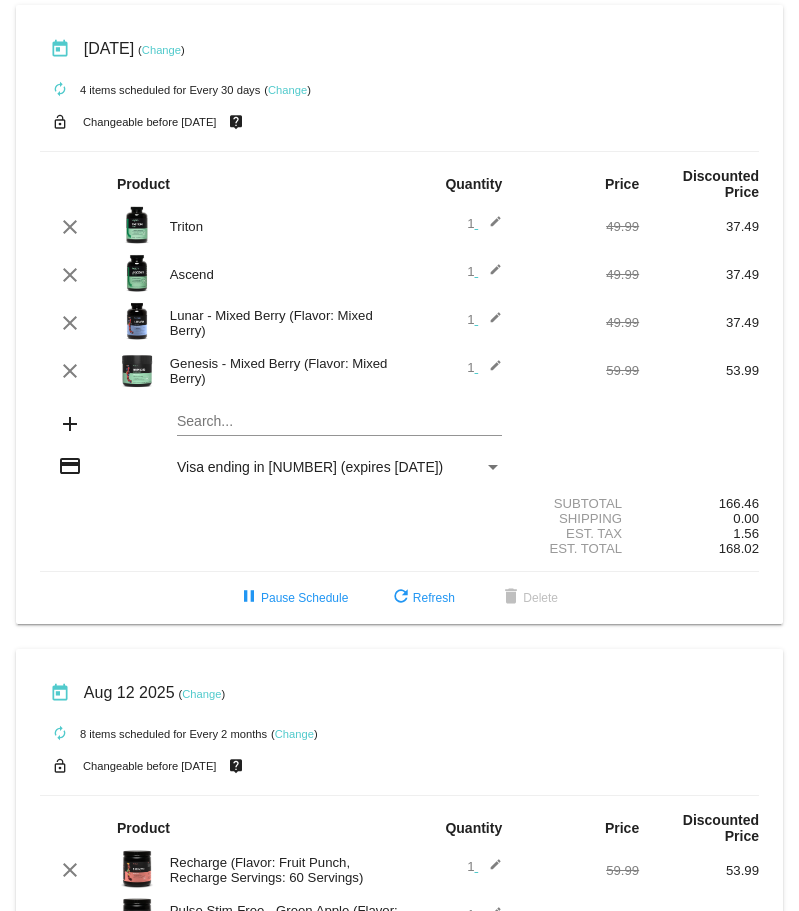 click on "Search..." 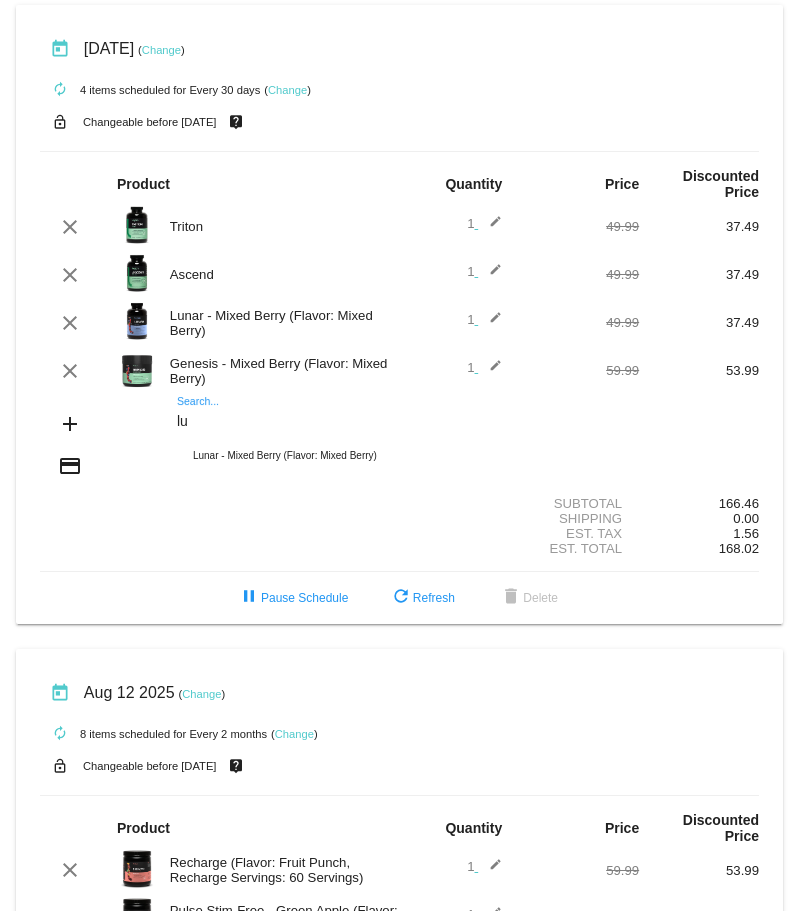 type on "l" 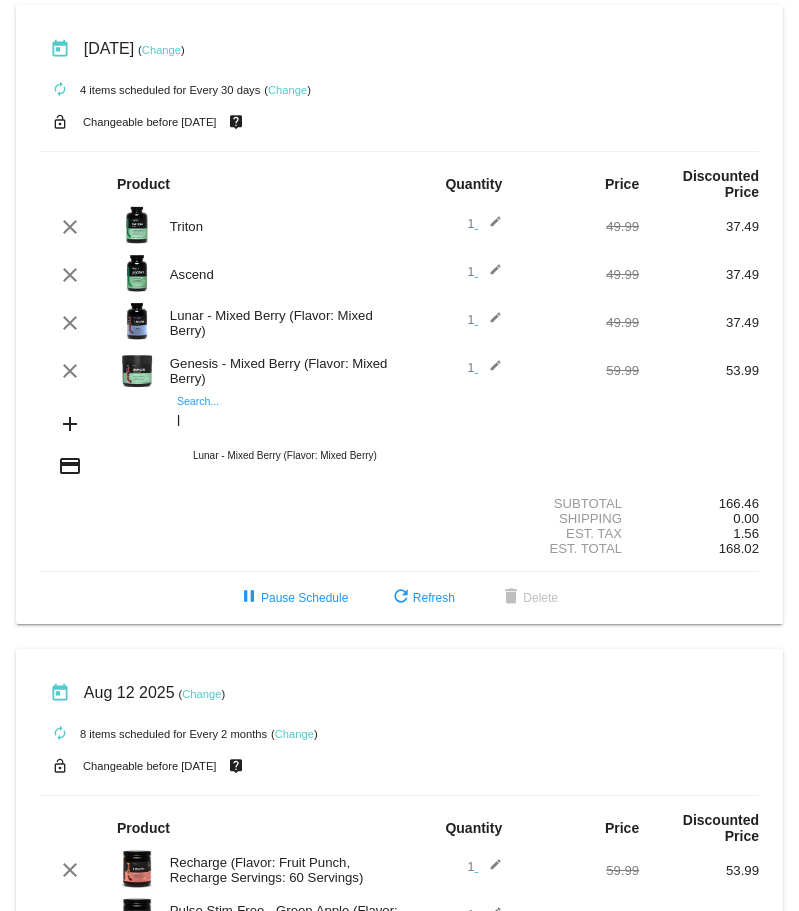 type 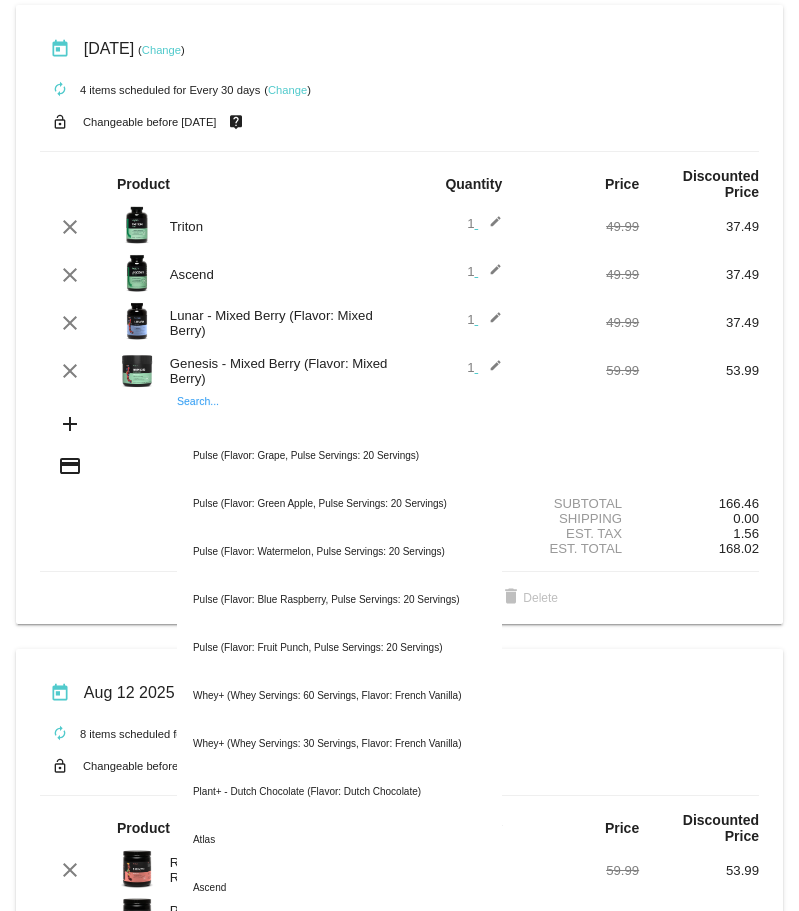 click on "today
[DATE]
( Change )
autorenew
4
items
scheduled for Every 30 days
( Change )
lock_open
Changeable before [DATE]
live_help
Product
Quantity
Price
Discounted Price" 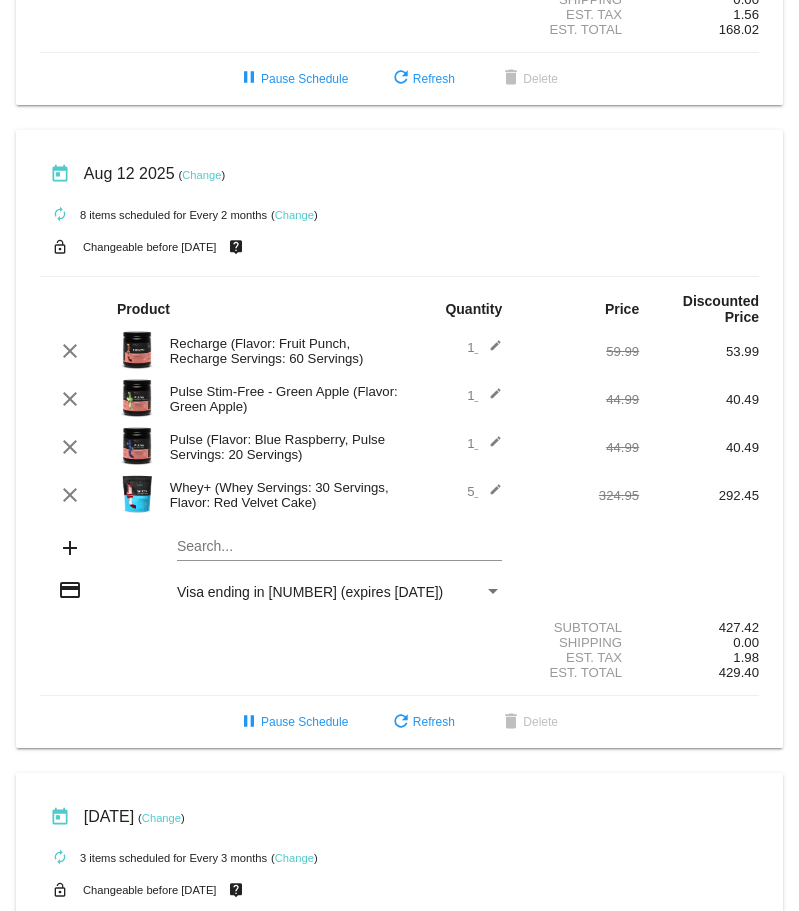scroll, scrollTop: 181, scrollLeft: 0, axis: vertical 